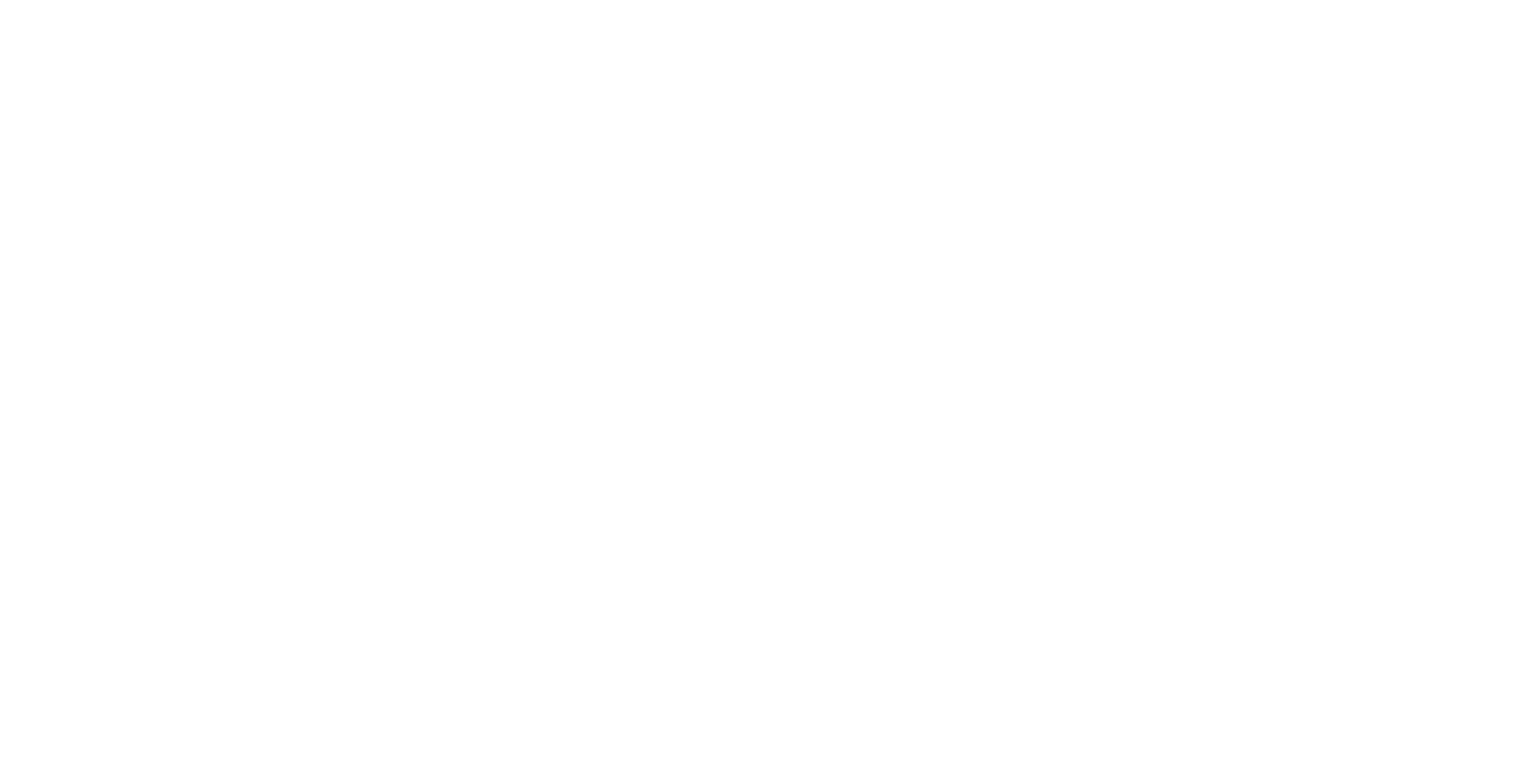 scroll, scrollTop: 0, scrollLeft: 0, axis: both 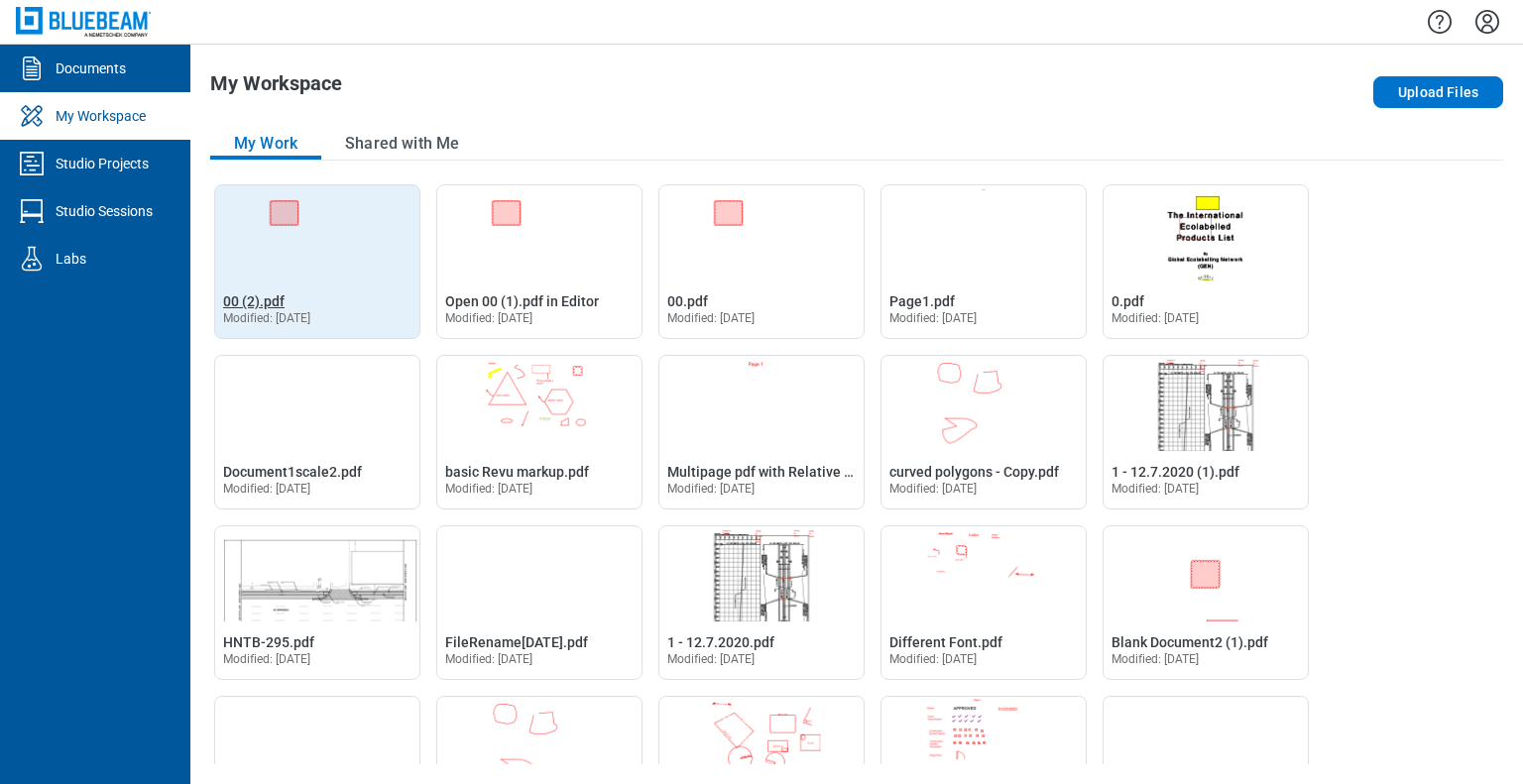 click on "00 (2).pdf" at bounding box center (254, 301) 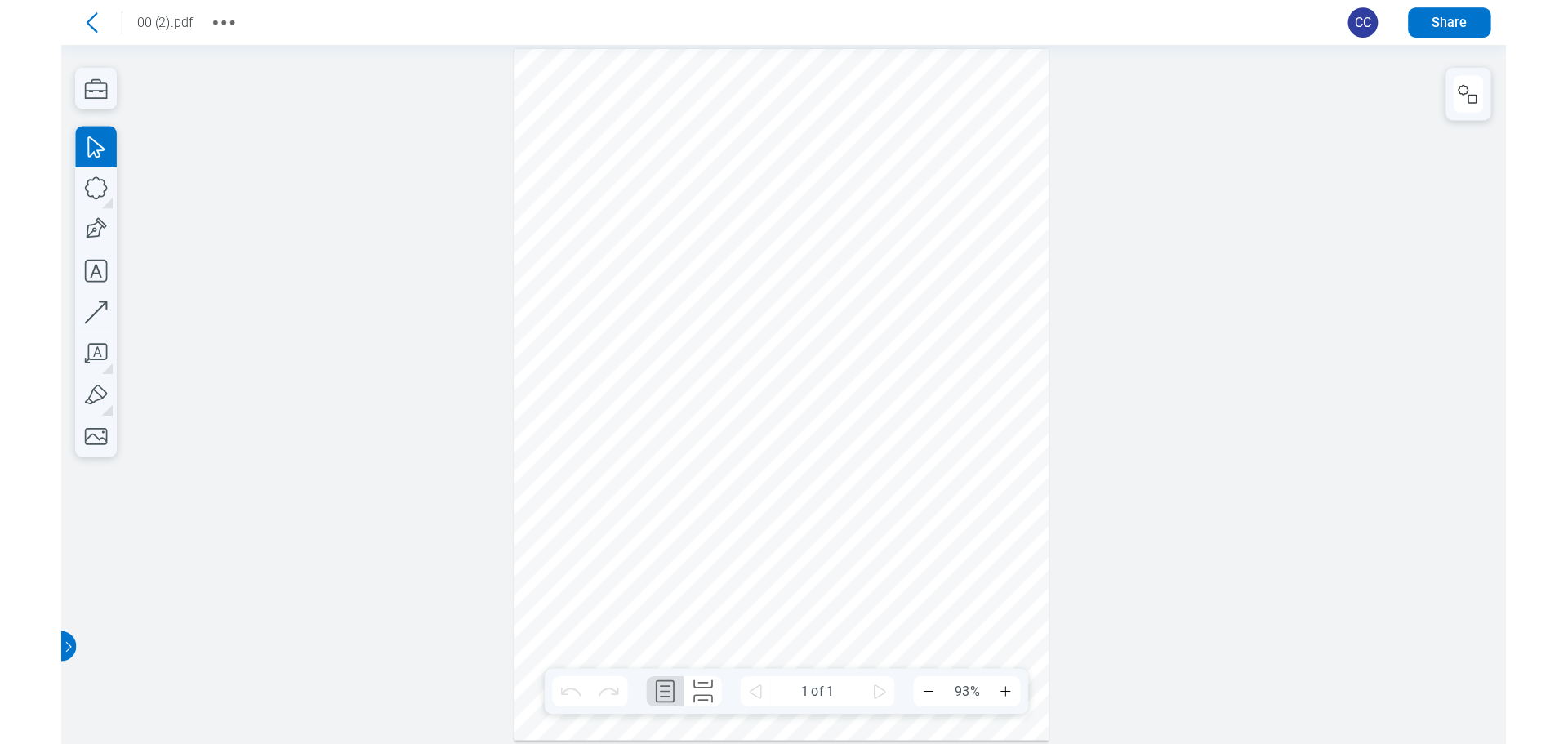 scroll, scrollTop: 0, scrollLeft: 0, axis: both 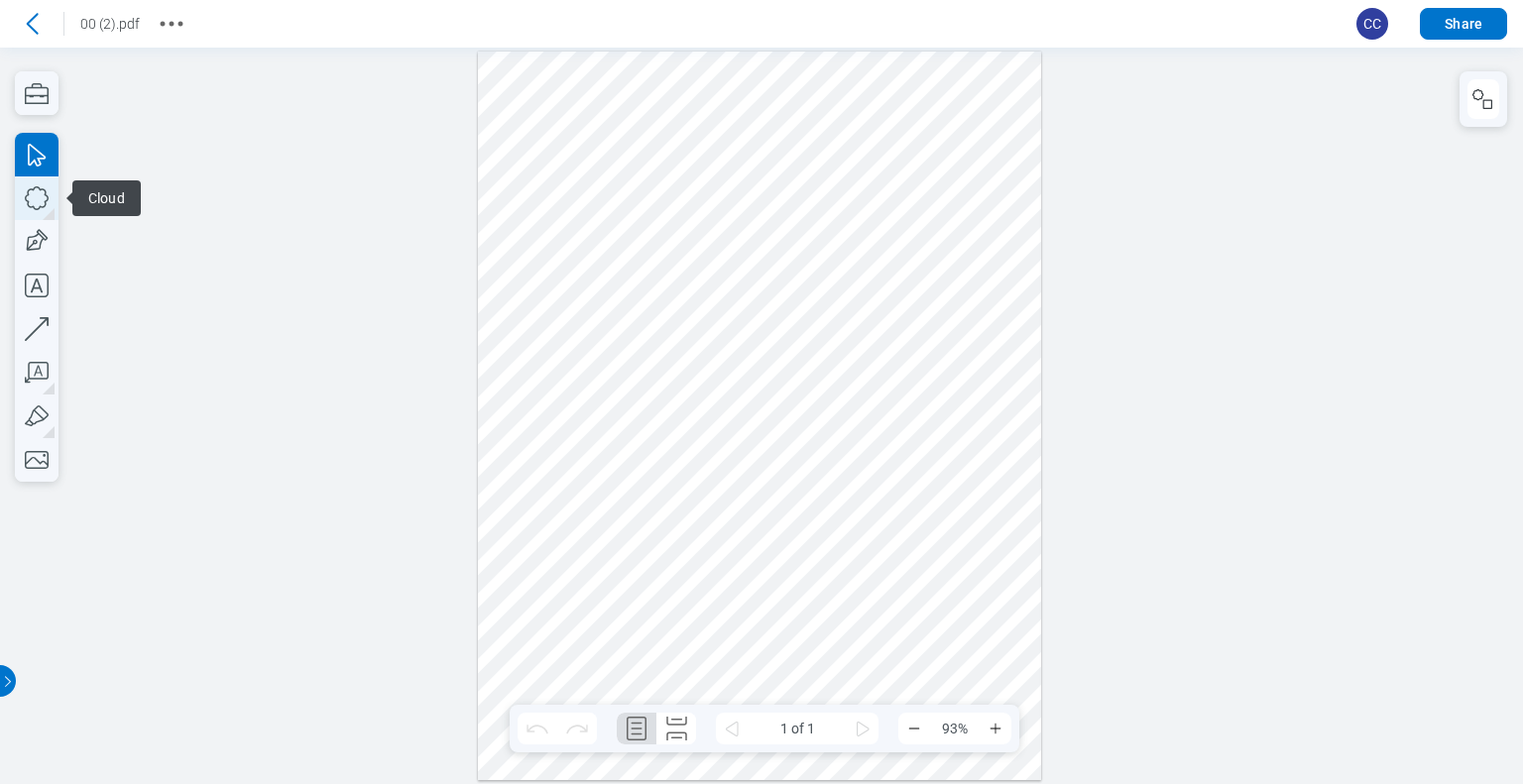 click 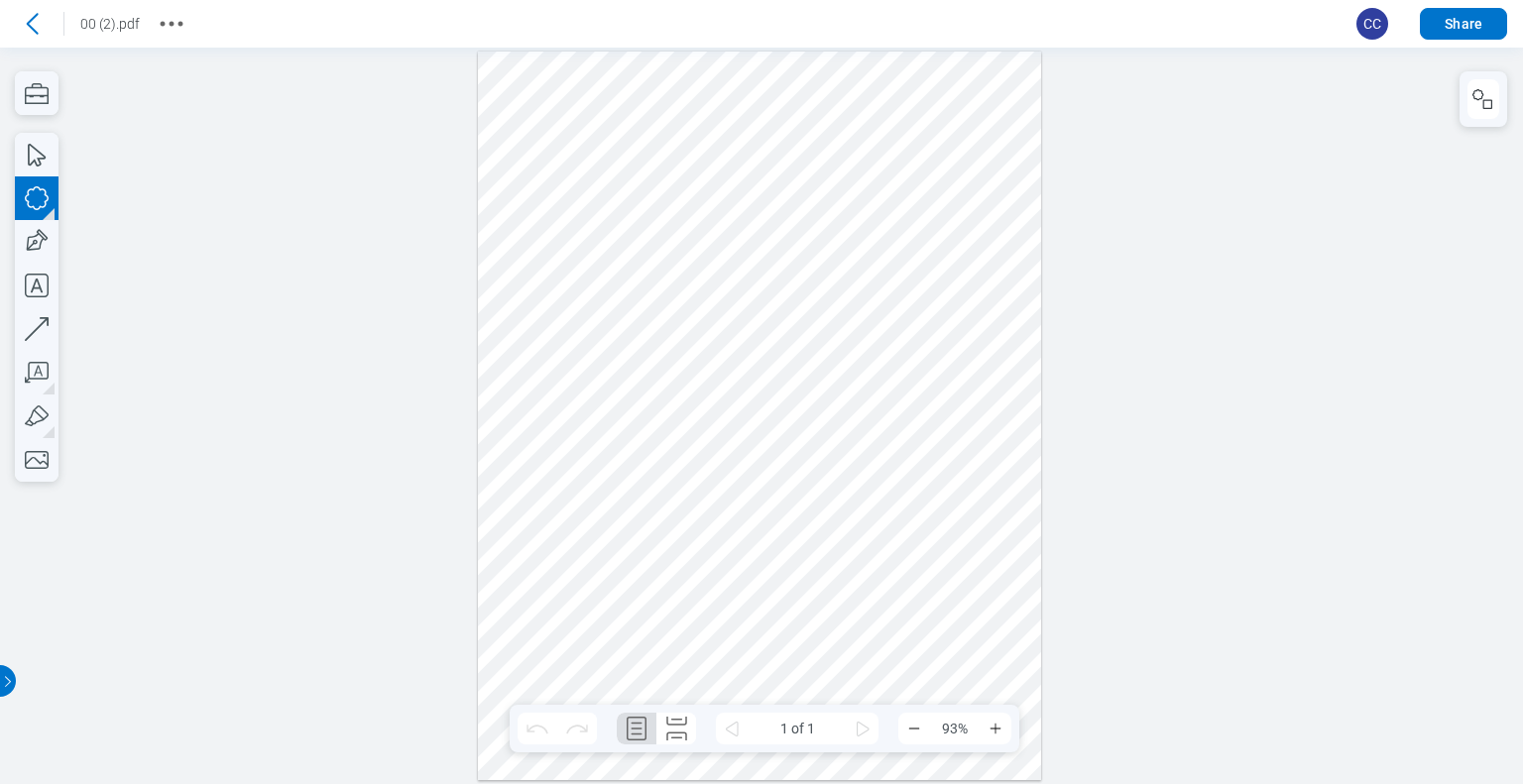 drag, startPoint x: 634, startPoint y: 187, endPoint x: 915, endPoint y: 386, distance: 344.3283 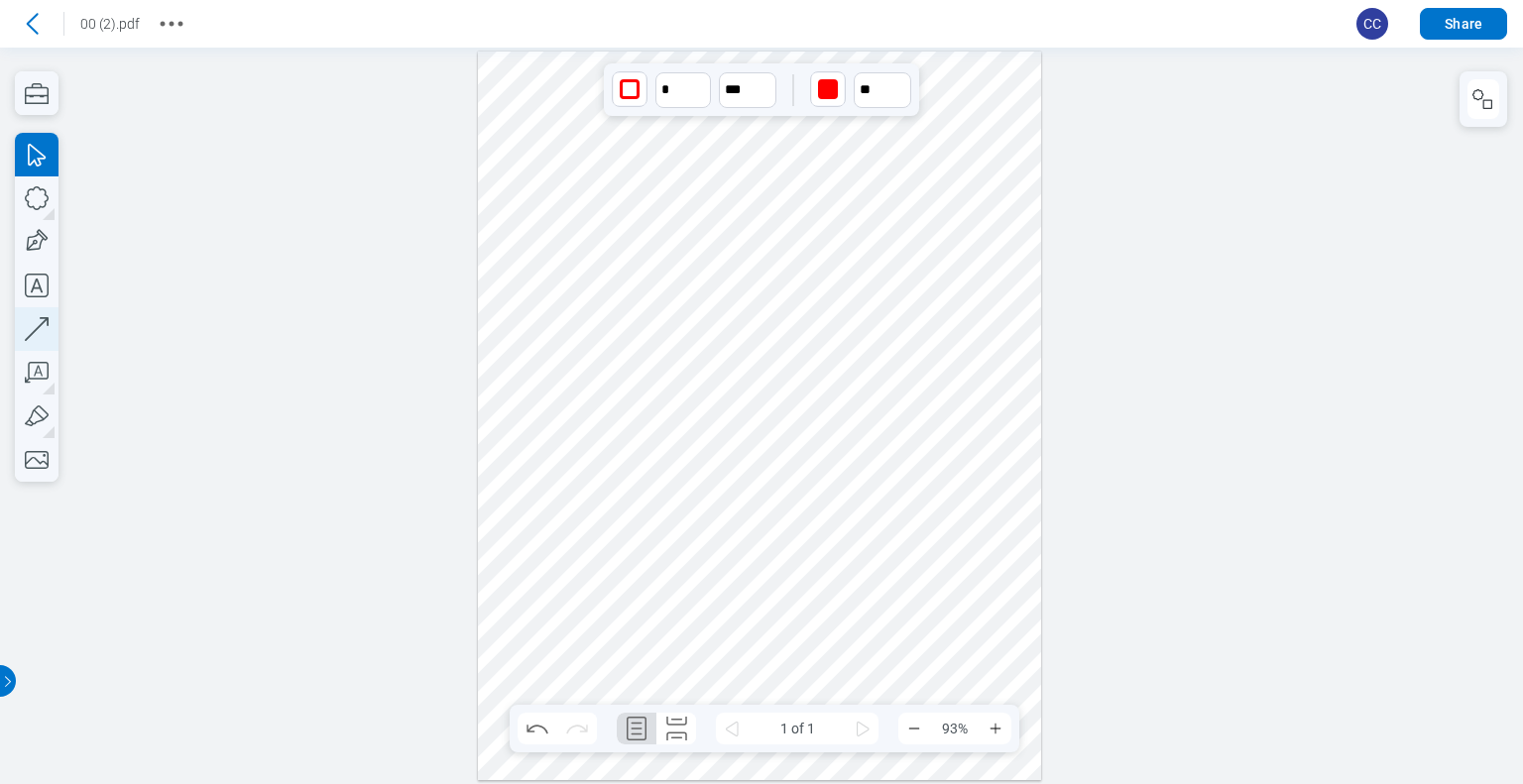 type on "****" 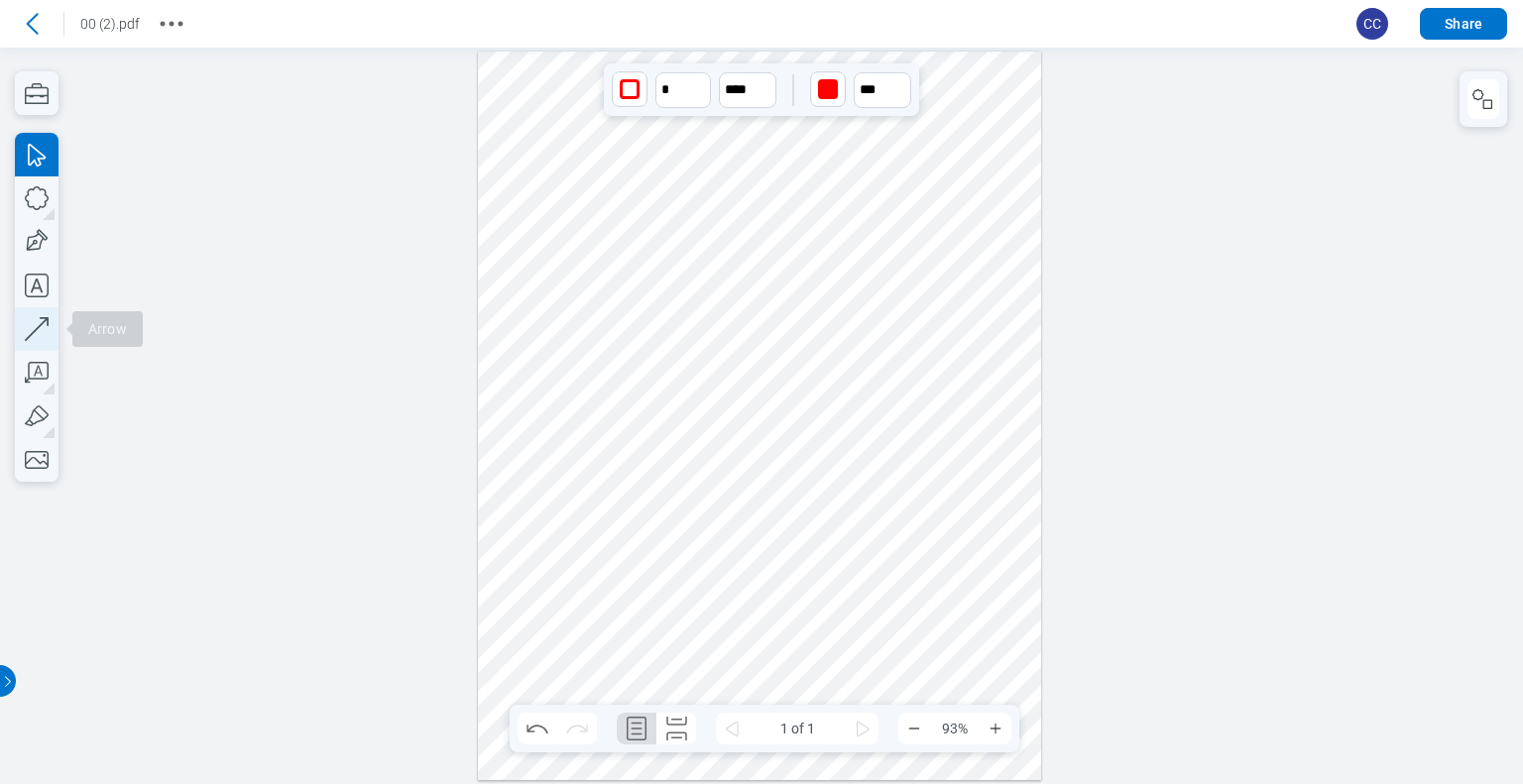 click 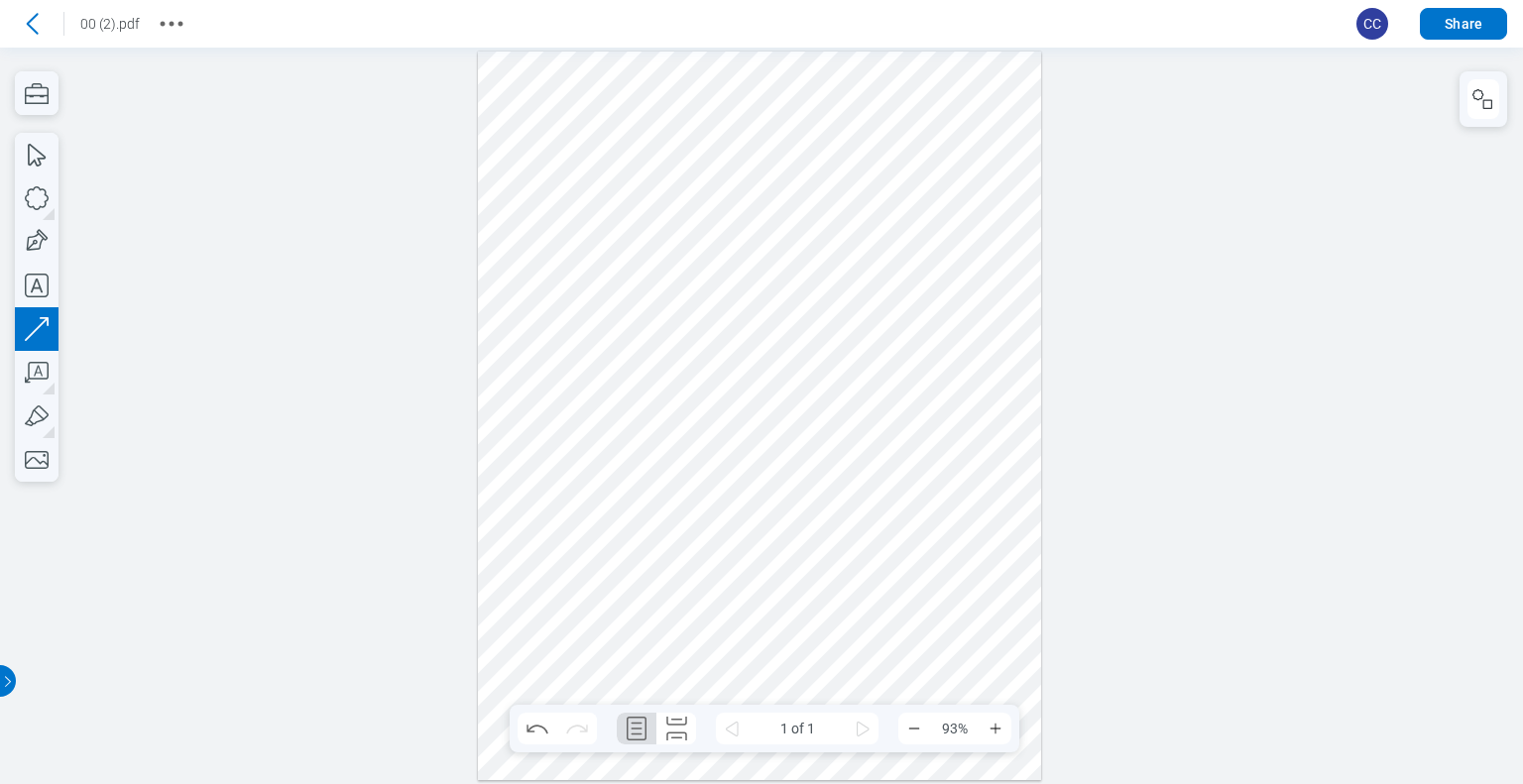 drag, startPoint x: 534, startPoint y: 530, endPoint x: 735, endPoint y: 344, distance: 273.8558 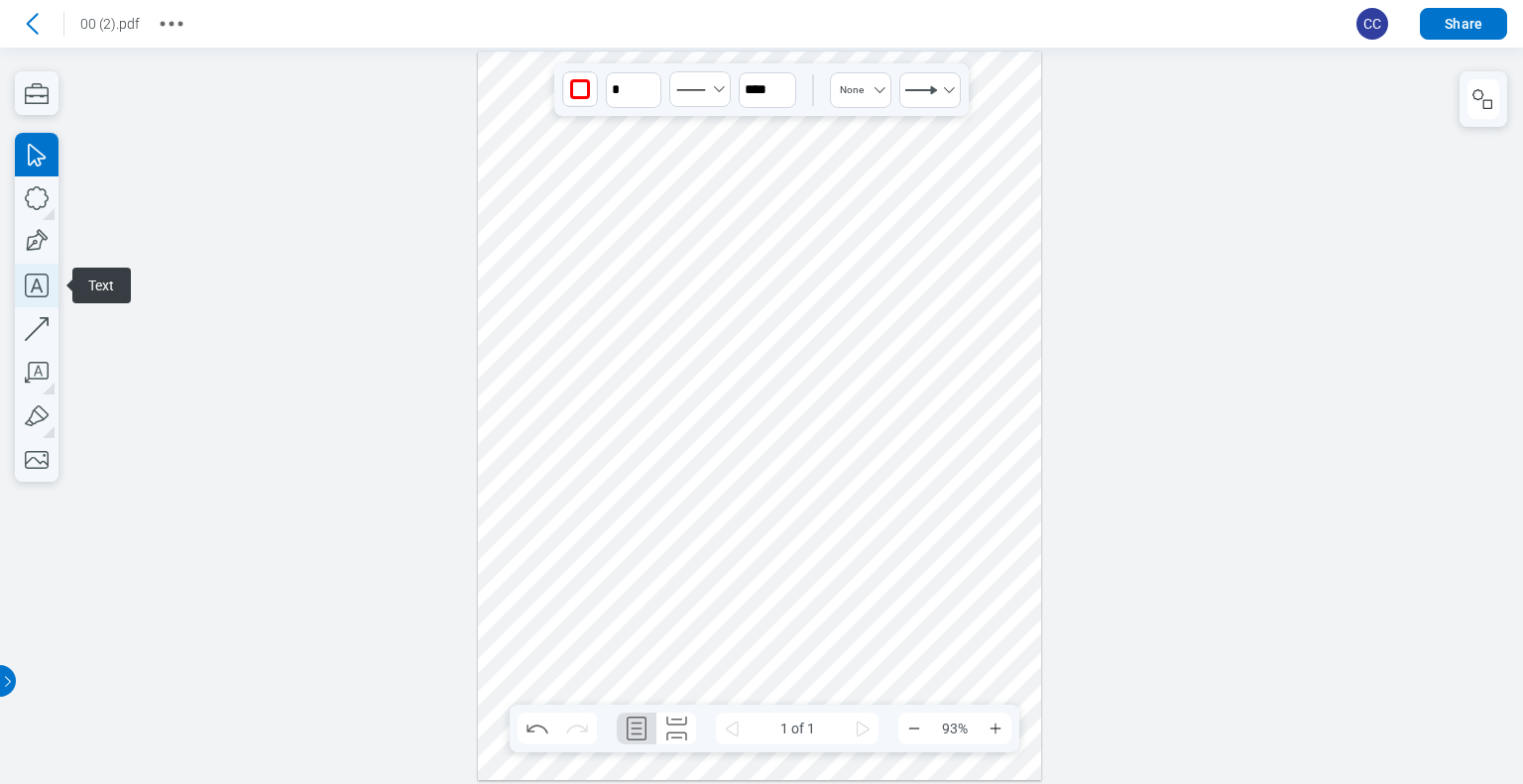 click 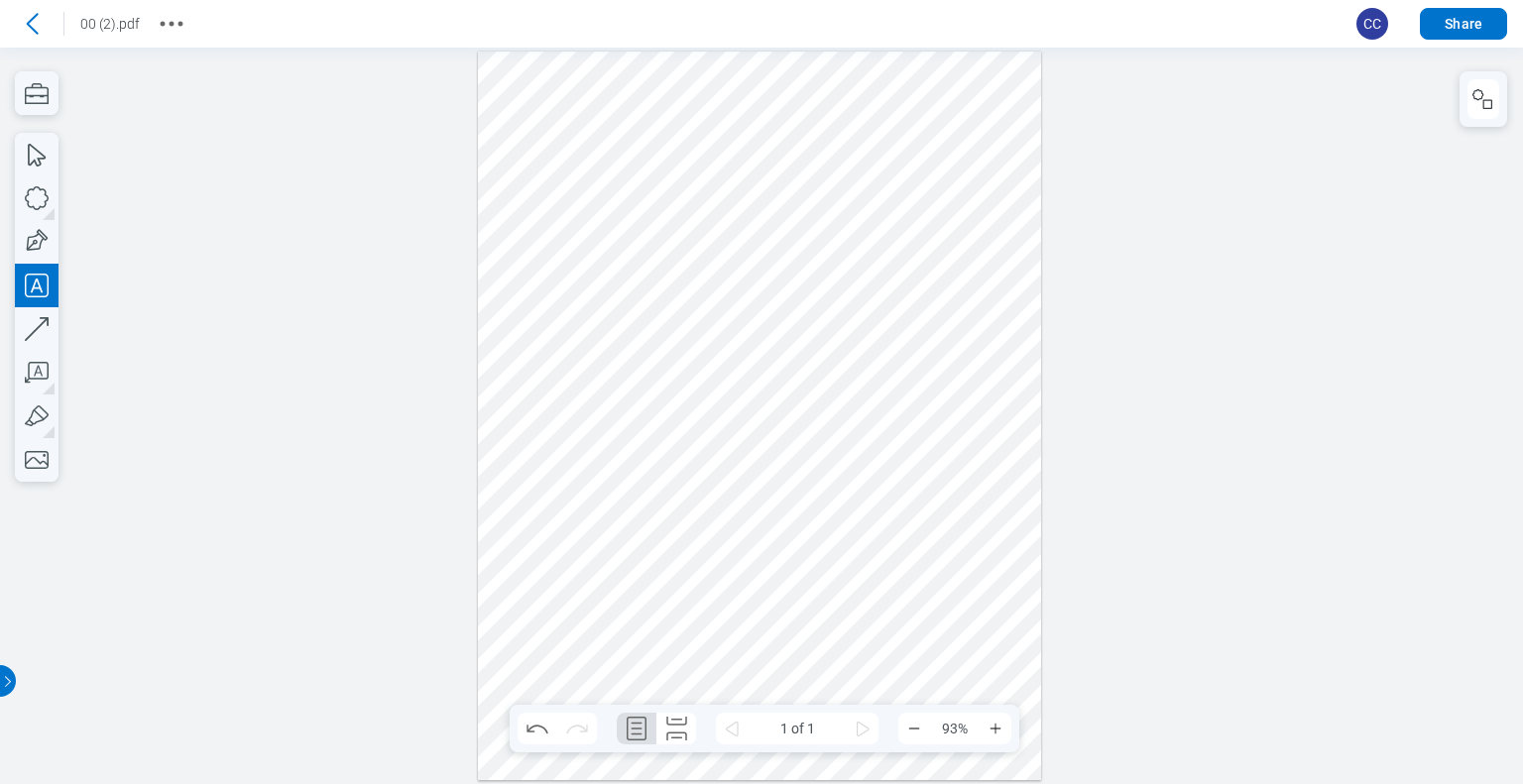 click at bounding box center (760, 416) 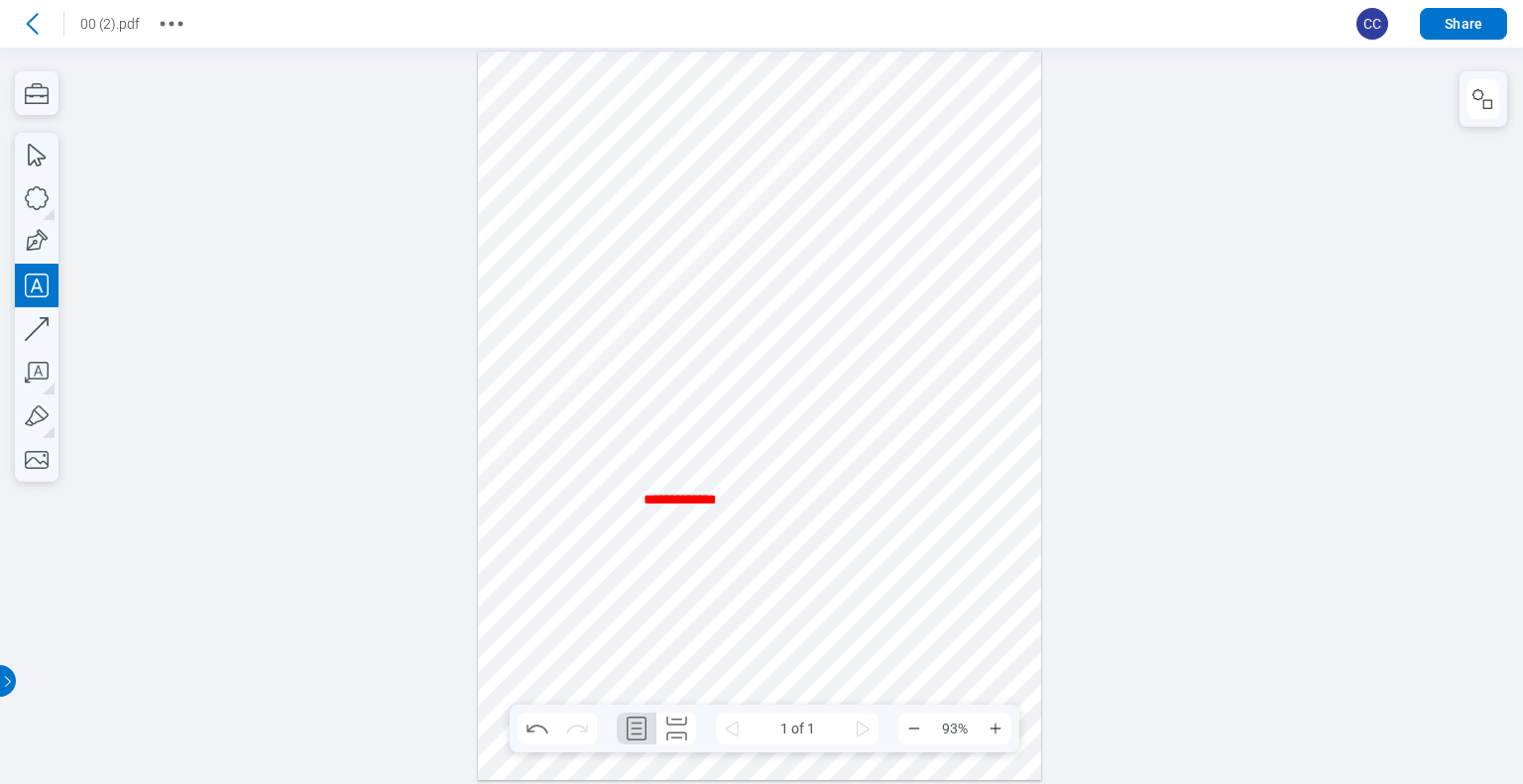 type 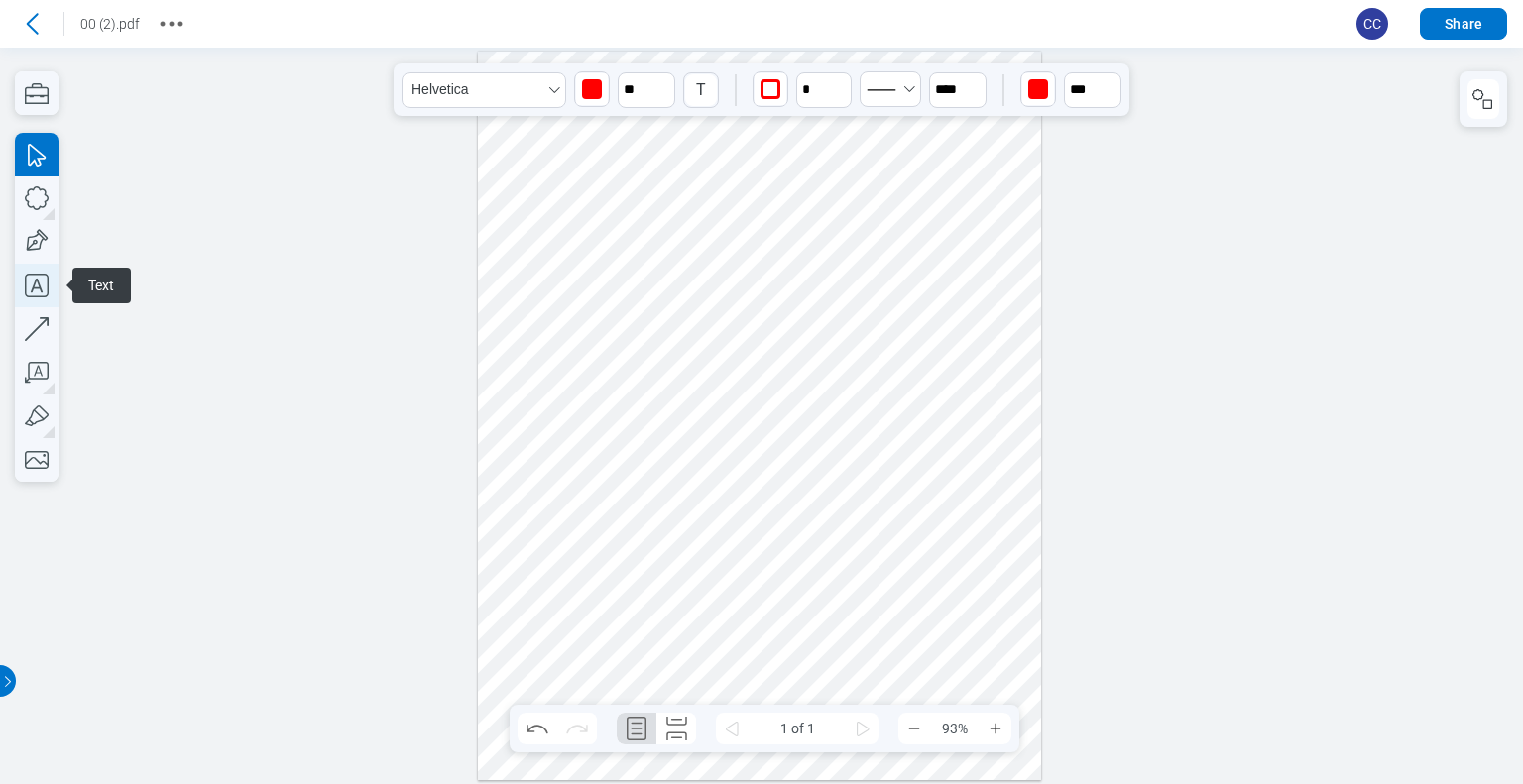 click 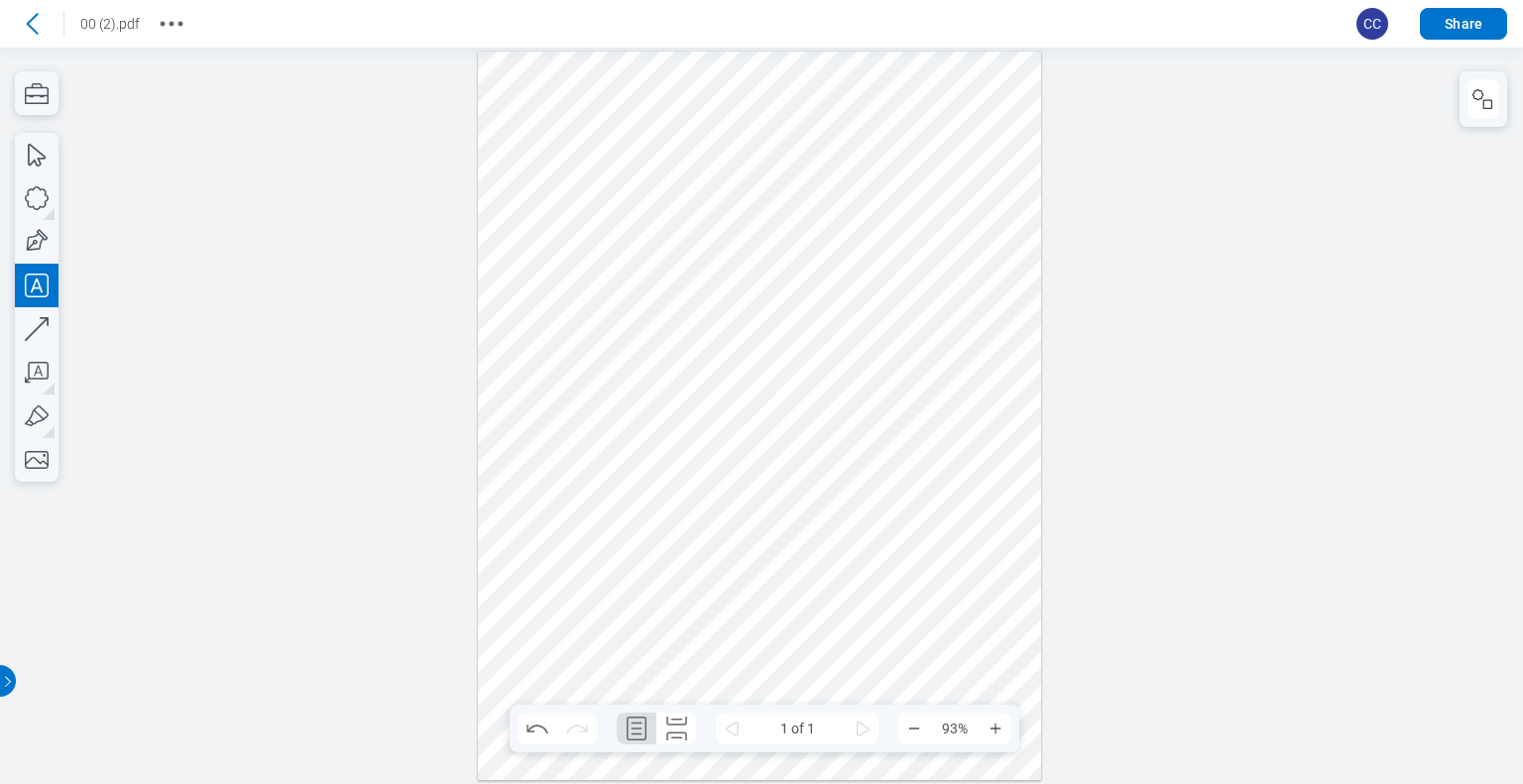 click at bounding box center [760, 416] 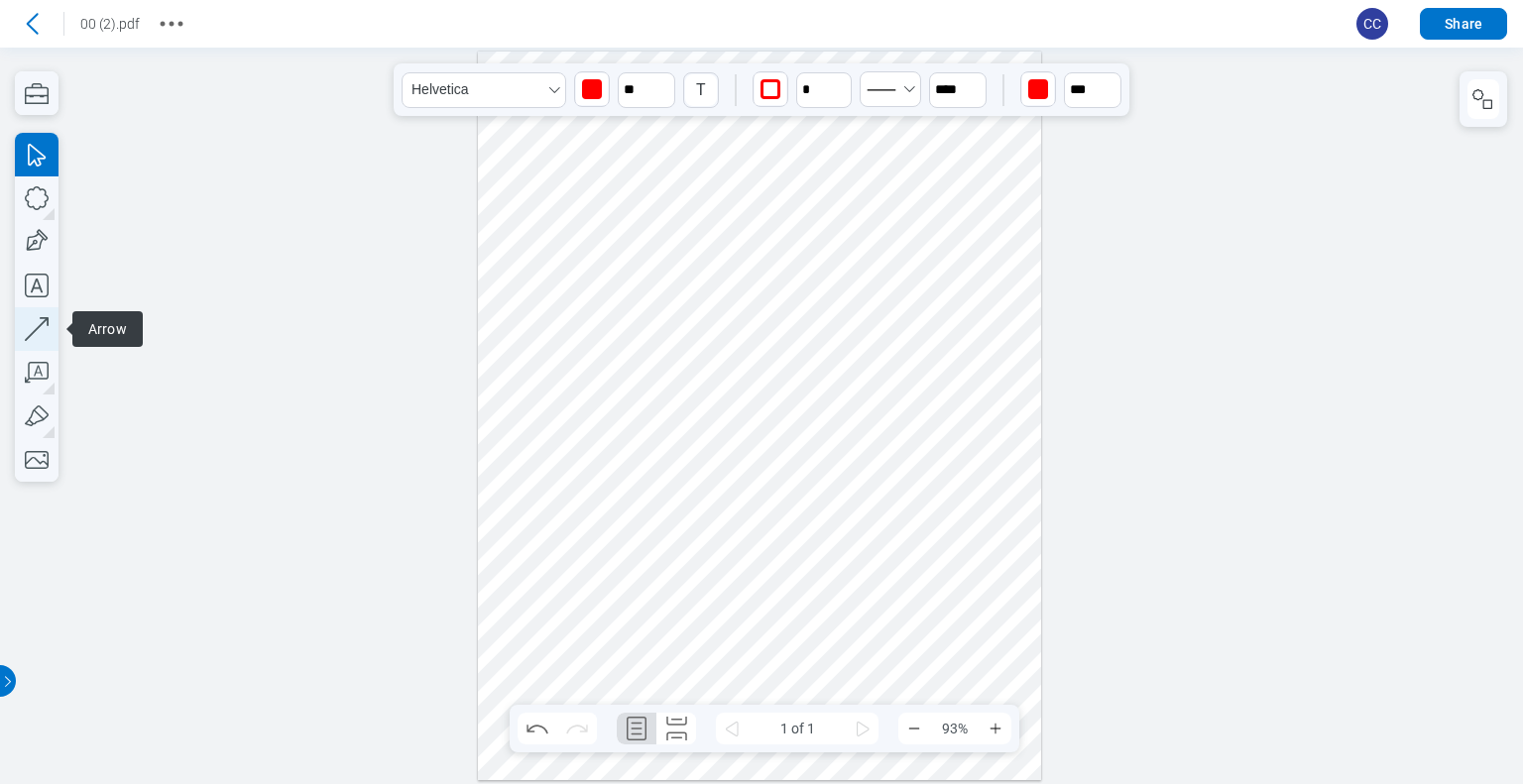 click 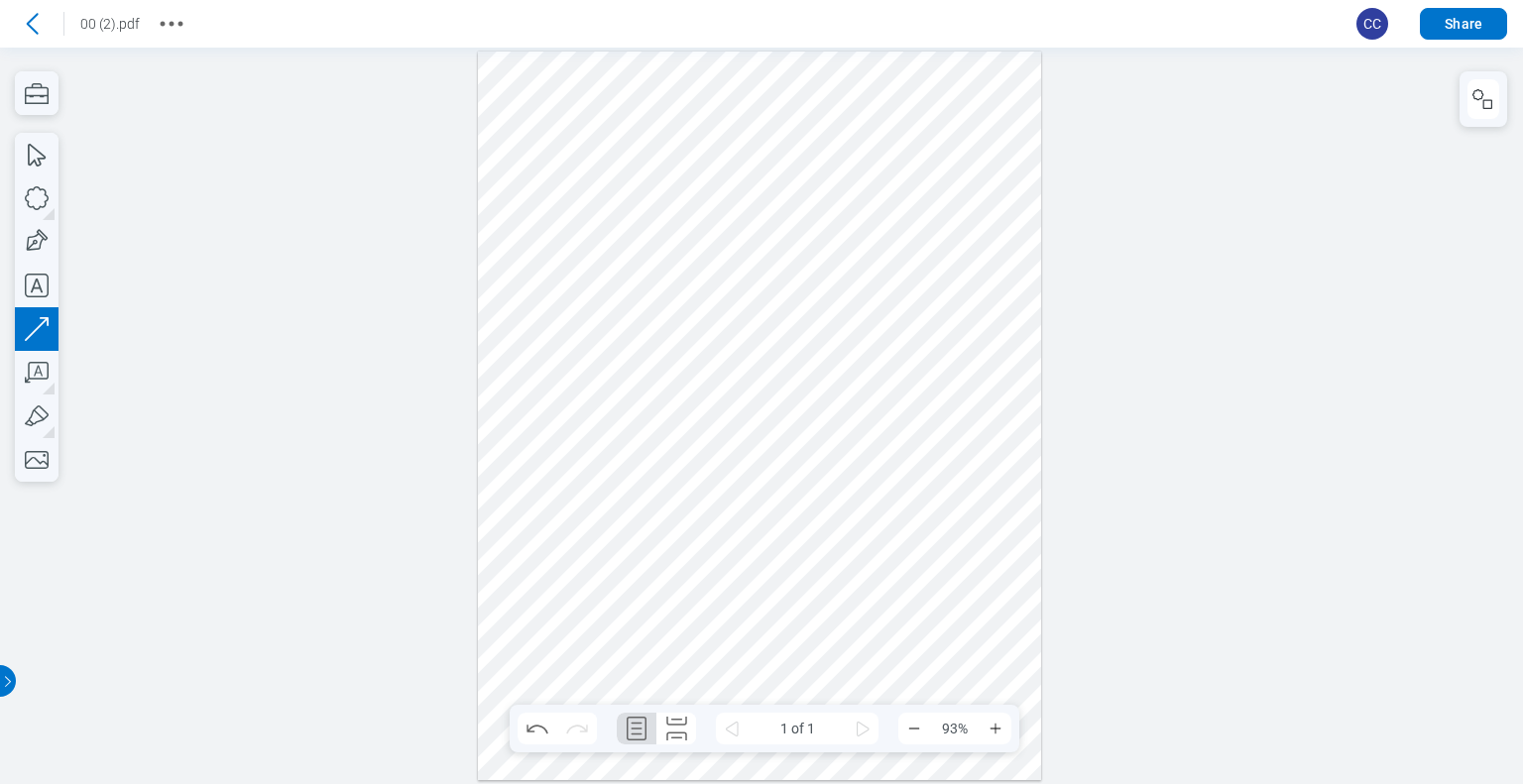 drag, startPoint x: 660, startPoint y: 678, endPoint x: 1047, endPoint y: 359, distance: 501.52767 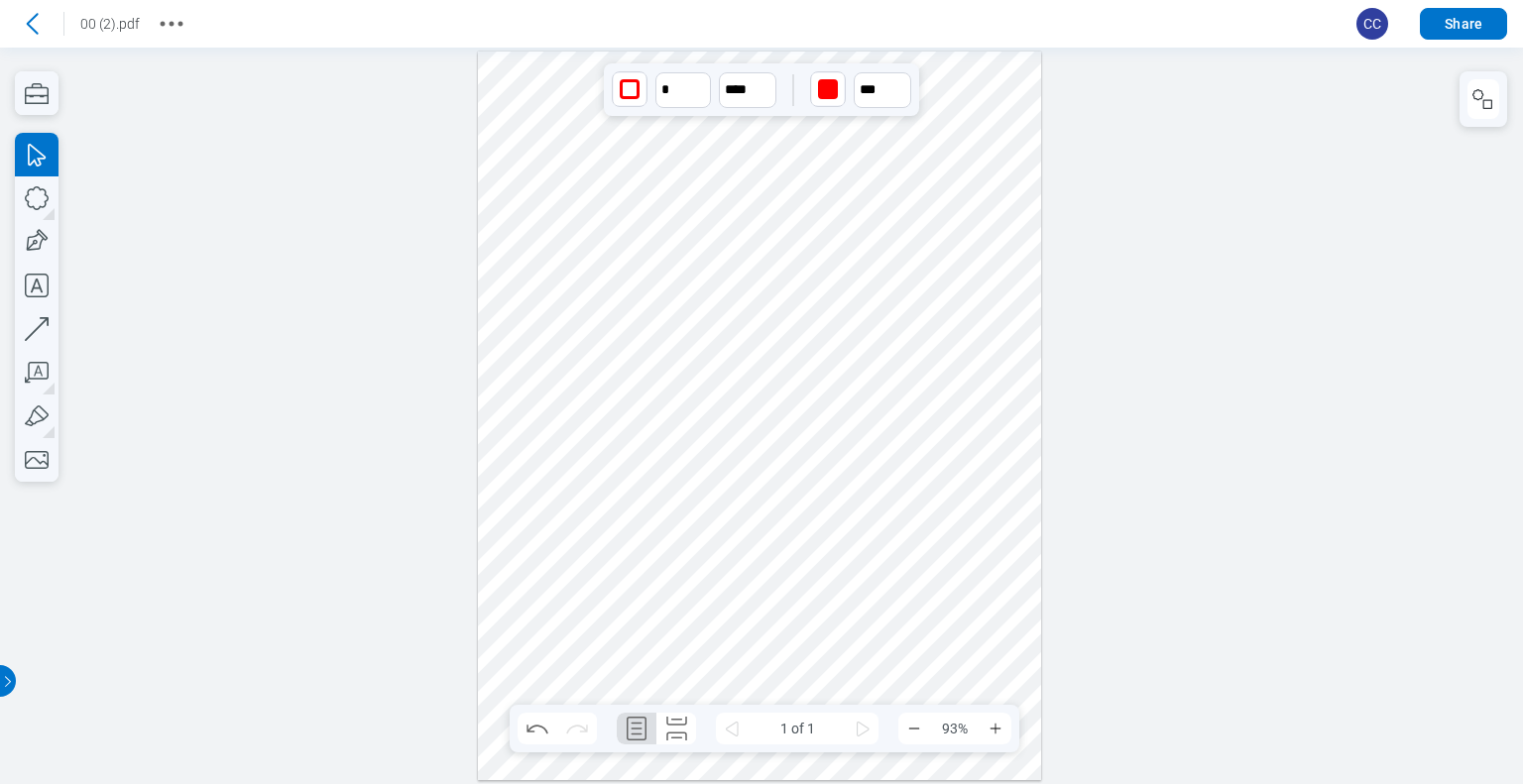 click at bounding box center [760, 416] 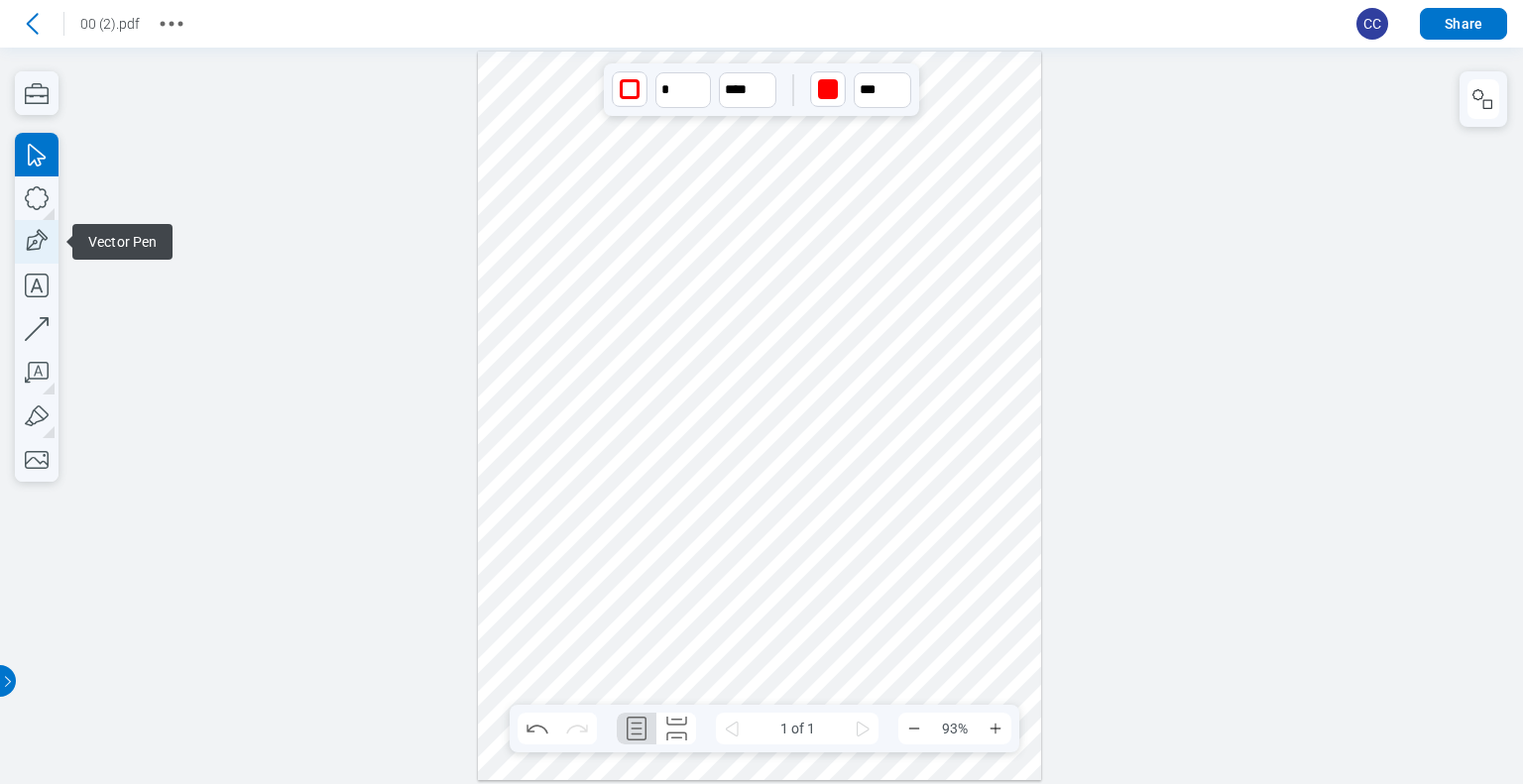 click 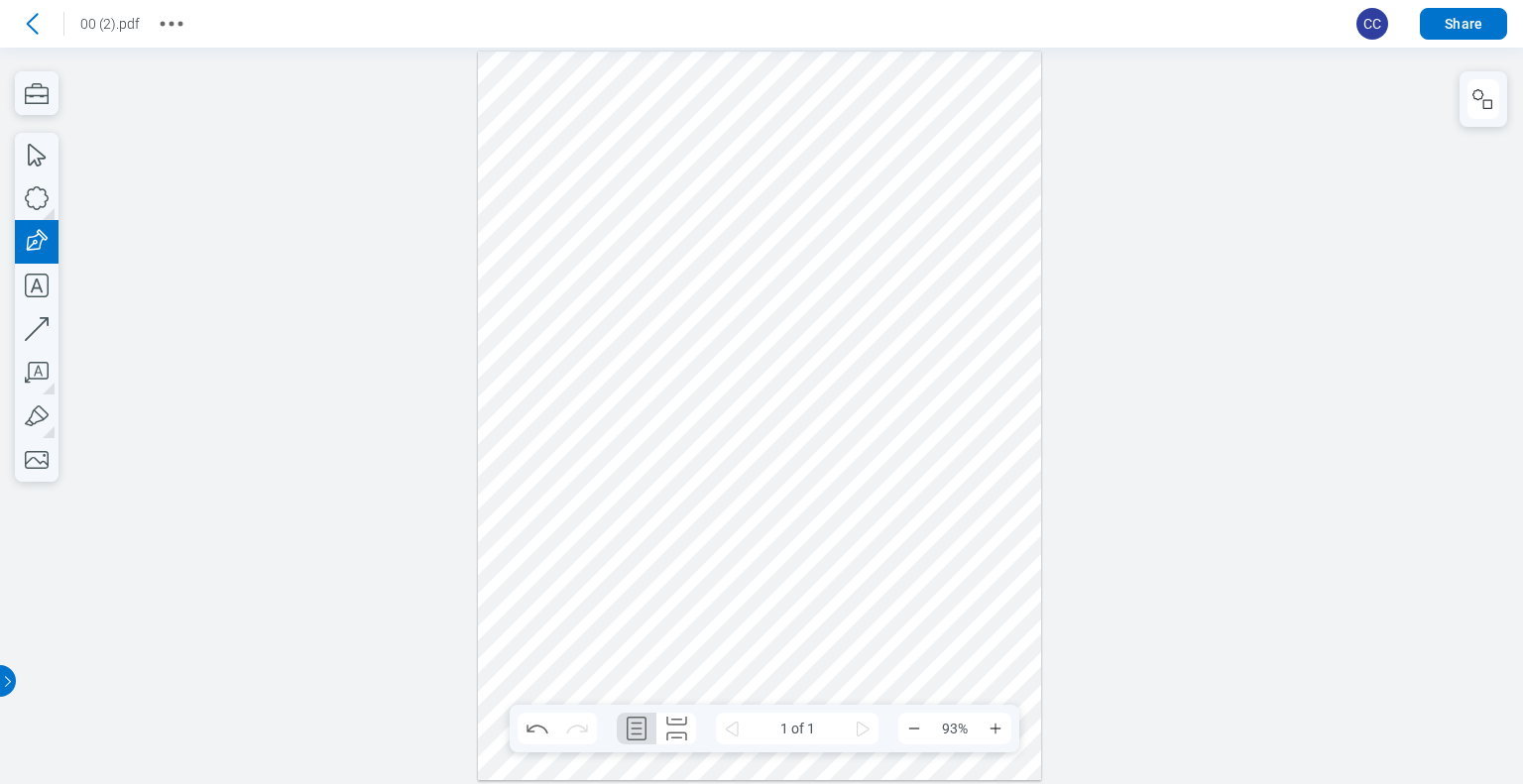 click at bounding box center [760, 416] 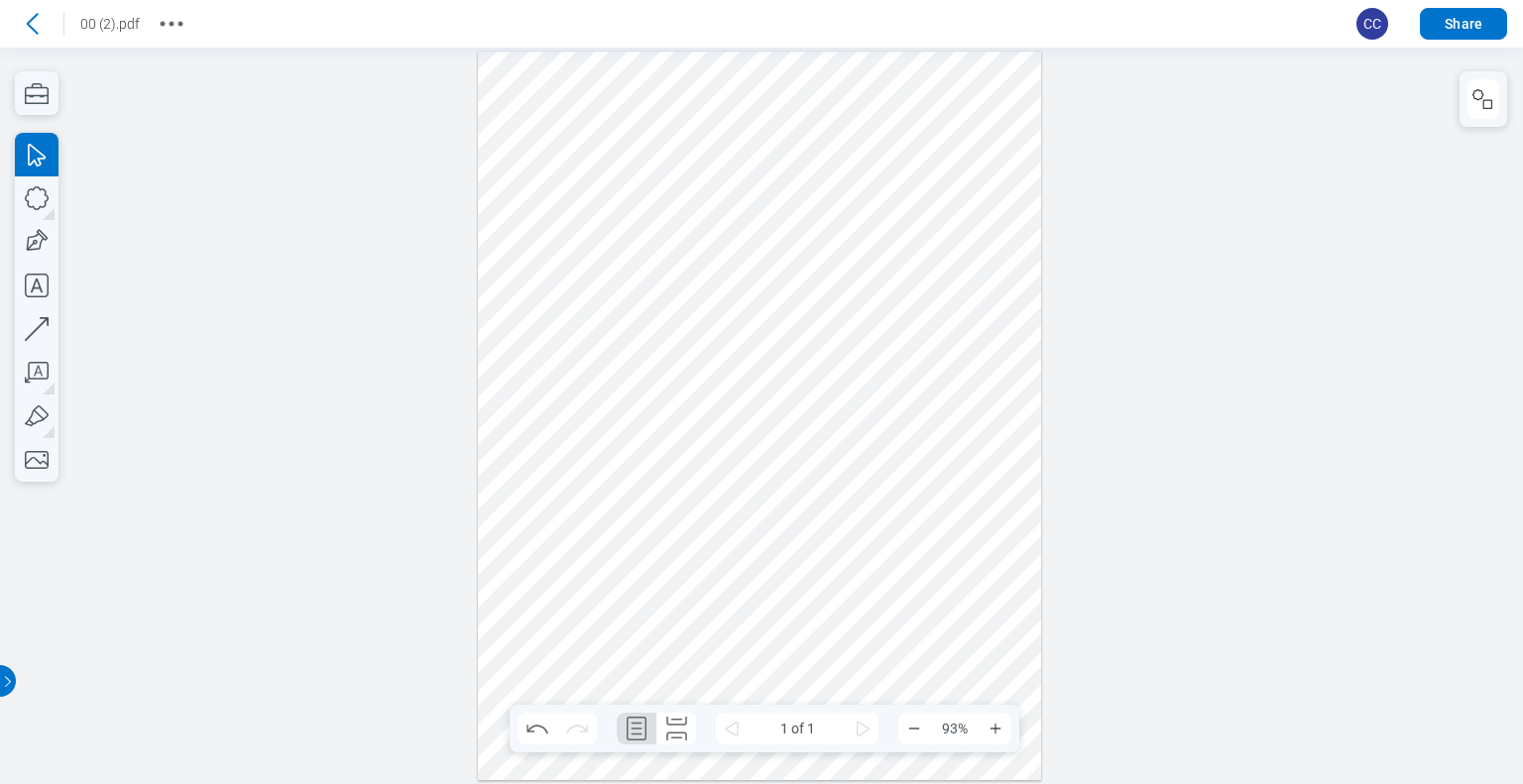 click at bounding box center (760, 416) 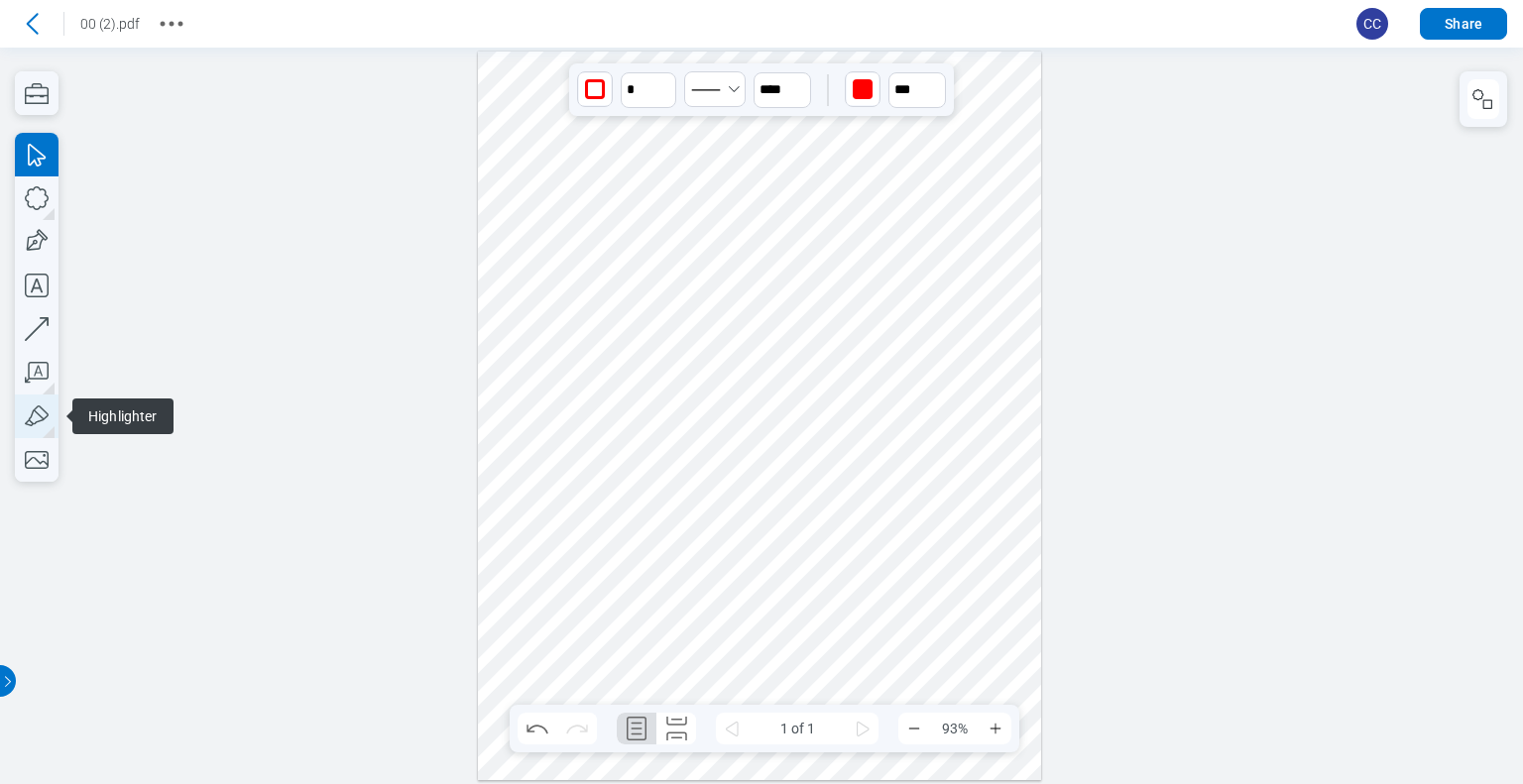 click 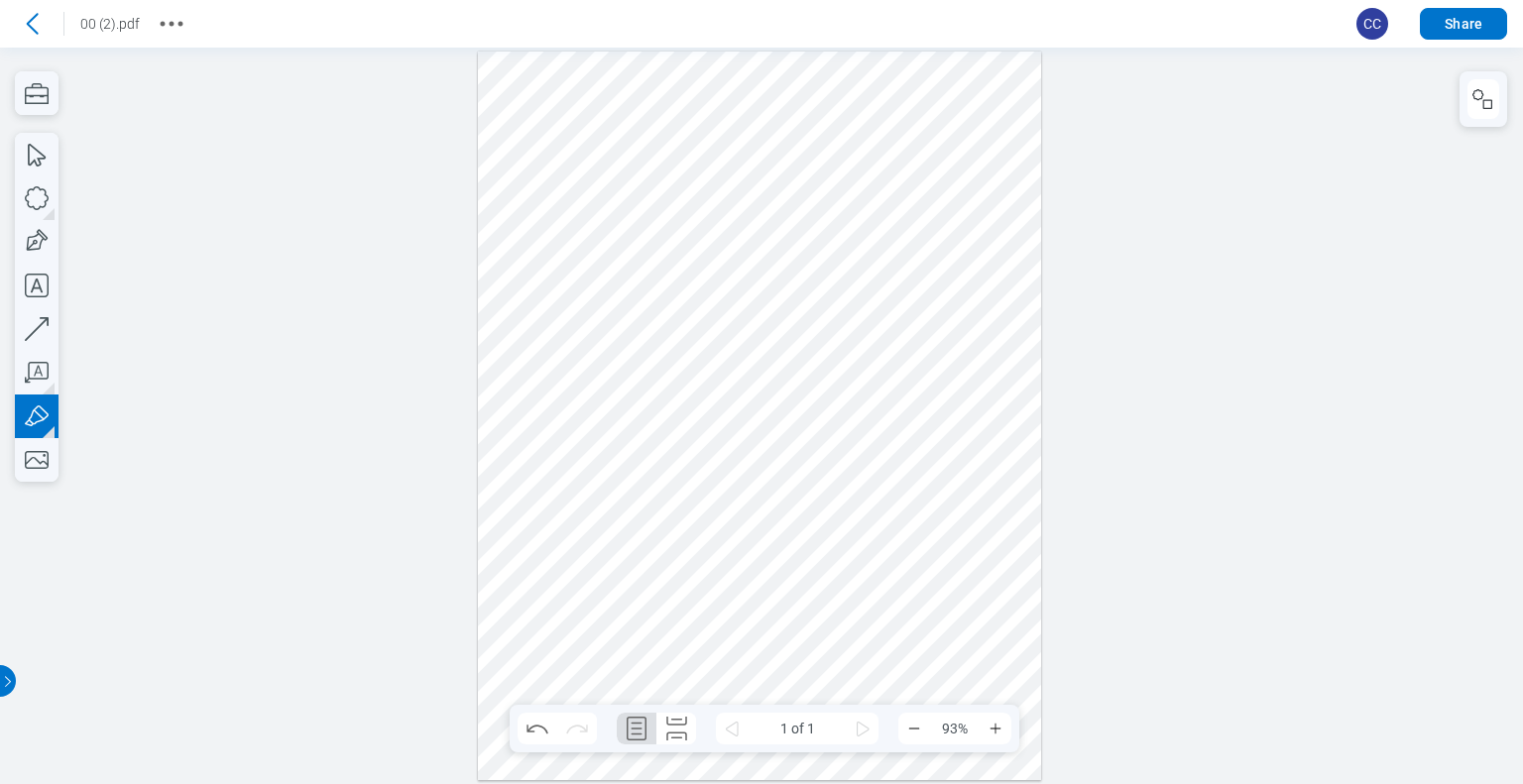 drag, startPoint x: 698, startPoint y: 357, endPoint x: 771, endPoint y: 441, distance: 111.287915 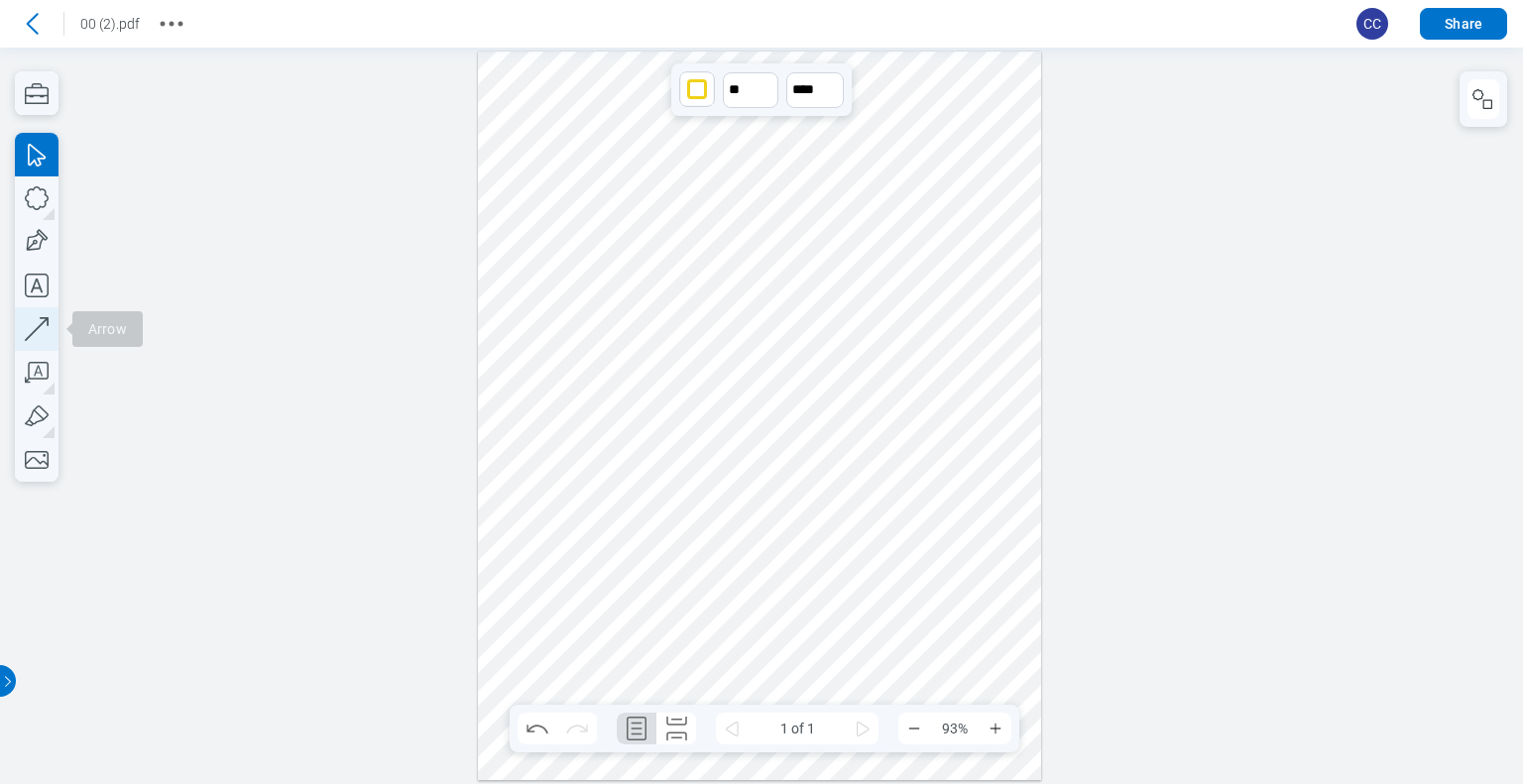 click 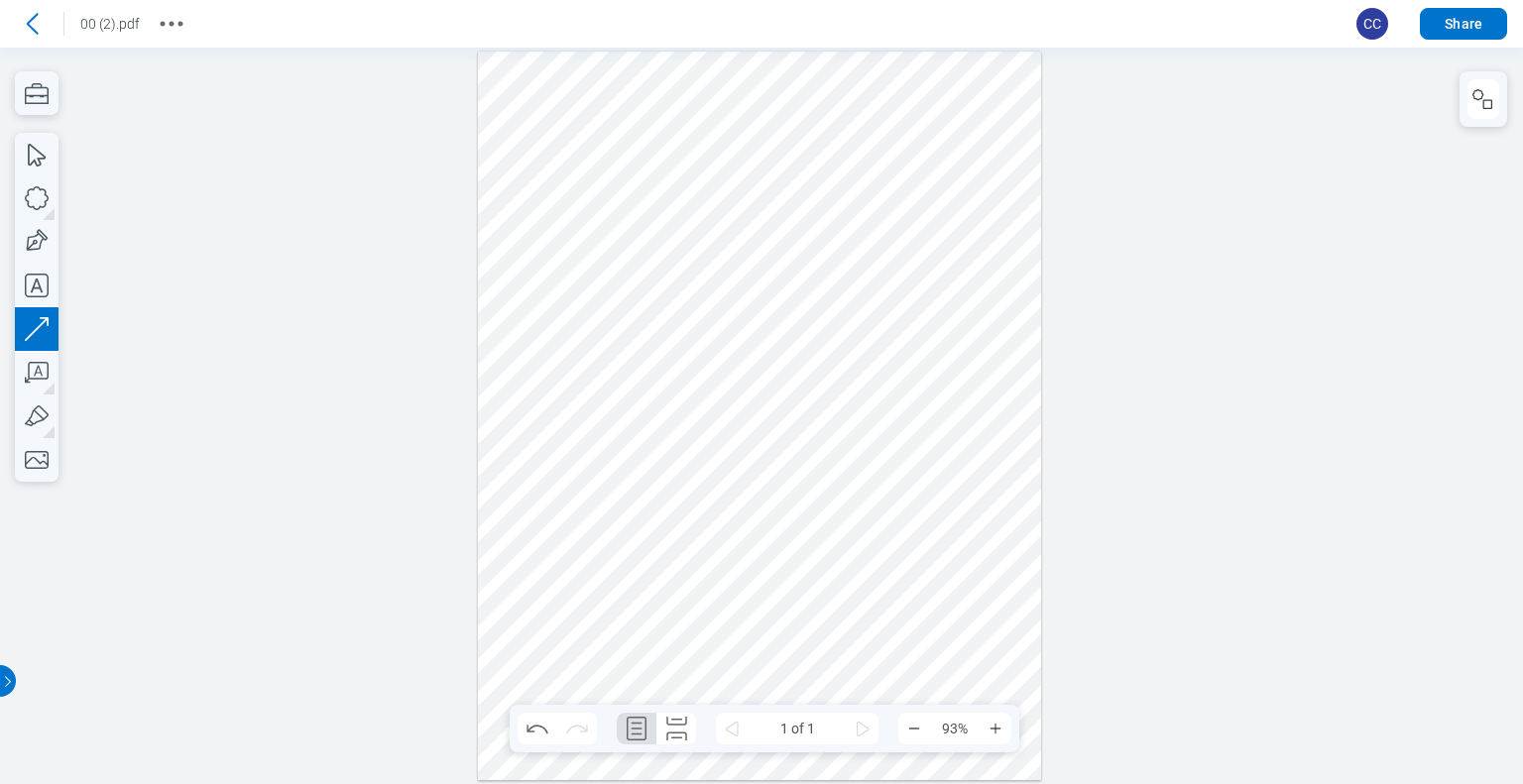 drag, startPoint x: 759, startPoint y: 360, endPoint x: 809, endPoint y: 403, distance: 65.946948 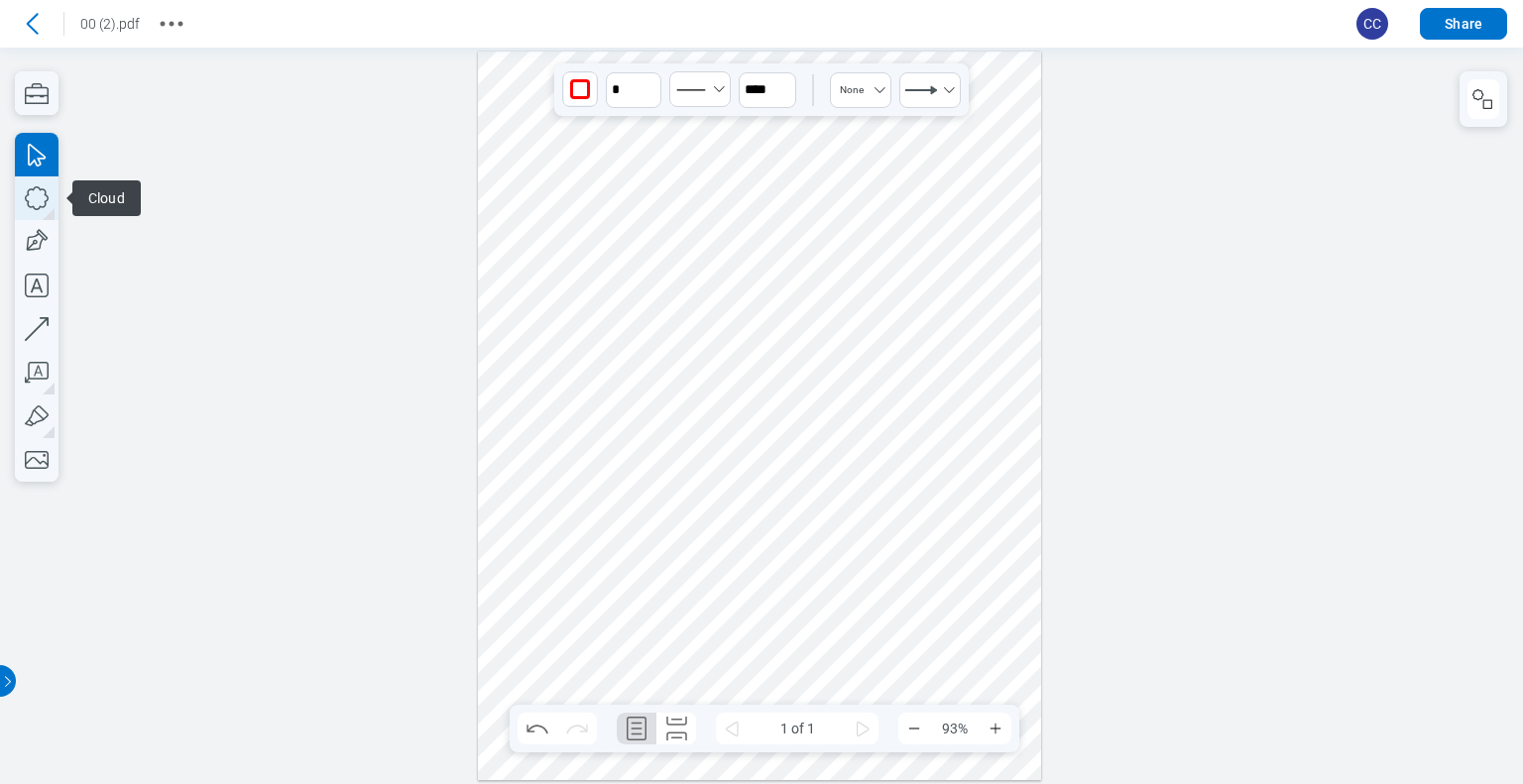 click 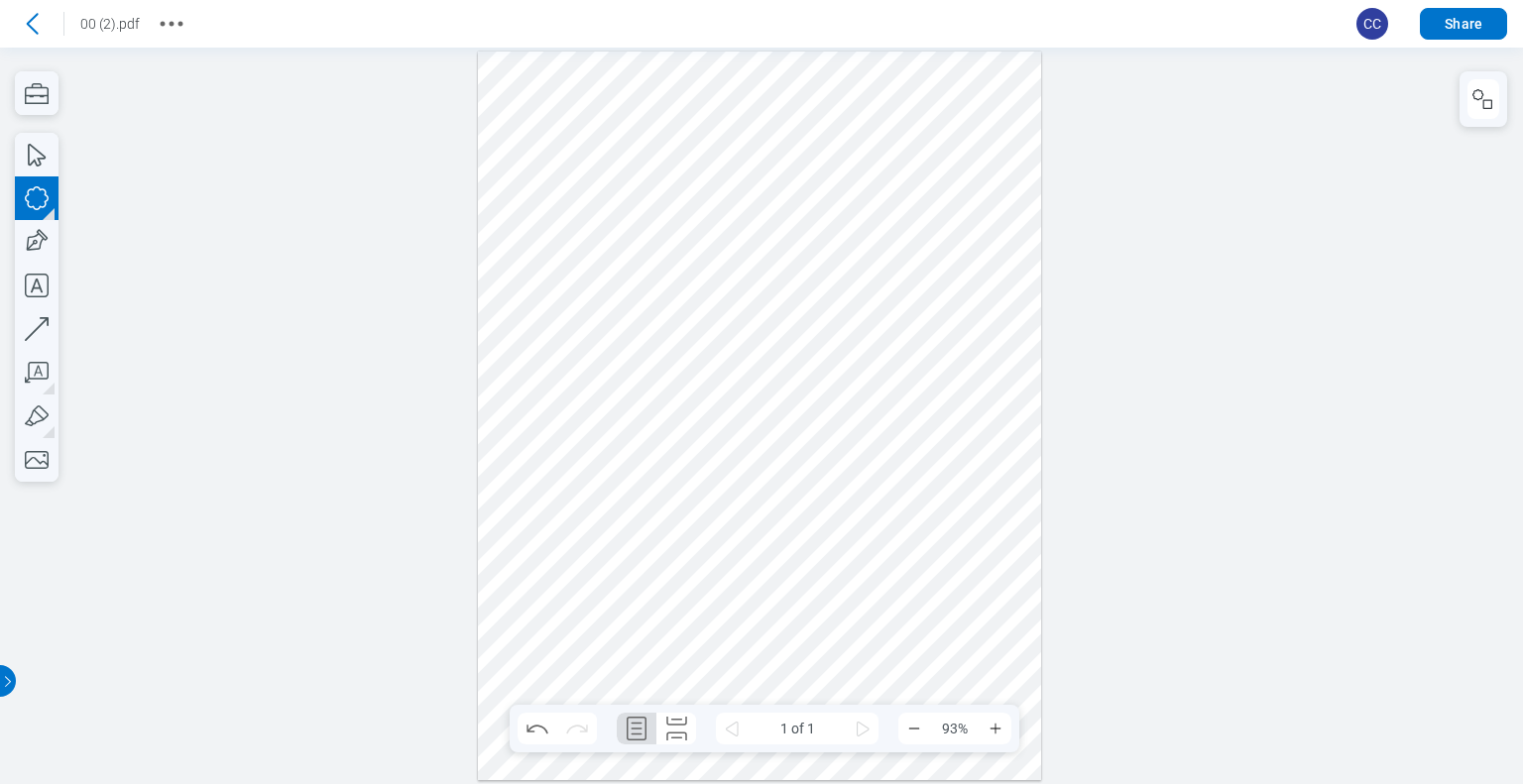 drag, startPoint x: 691, startPoint y: 300, endPoint x: 813, endPoint y: 433, distance: 180.47992 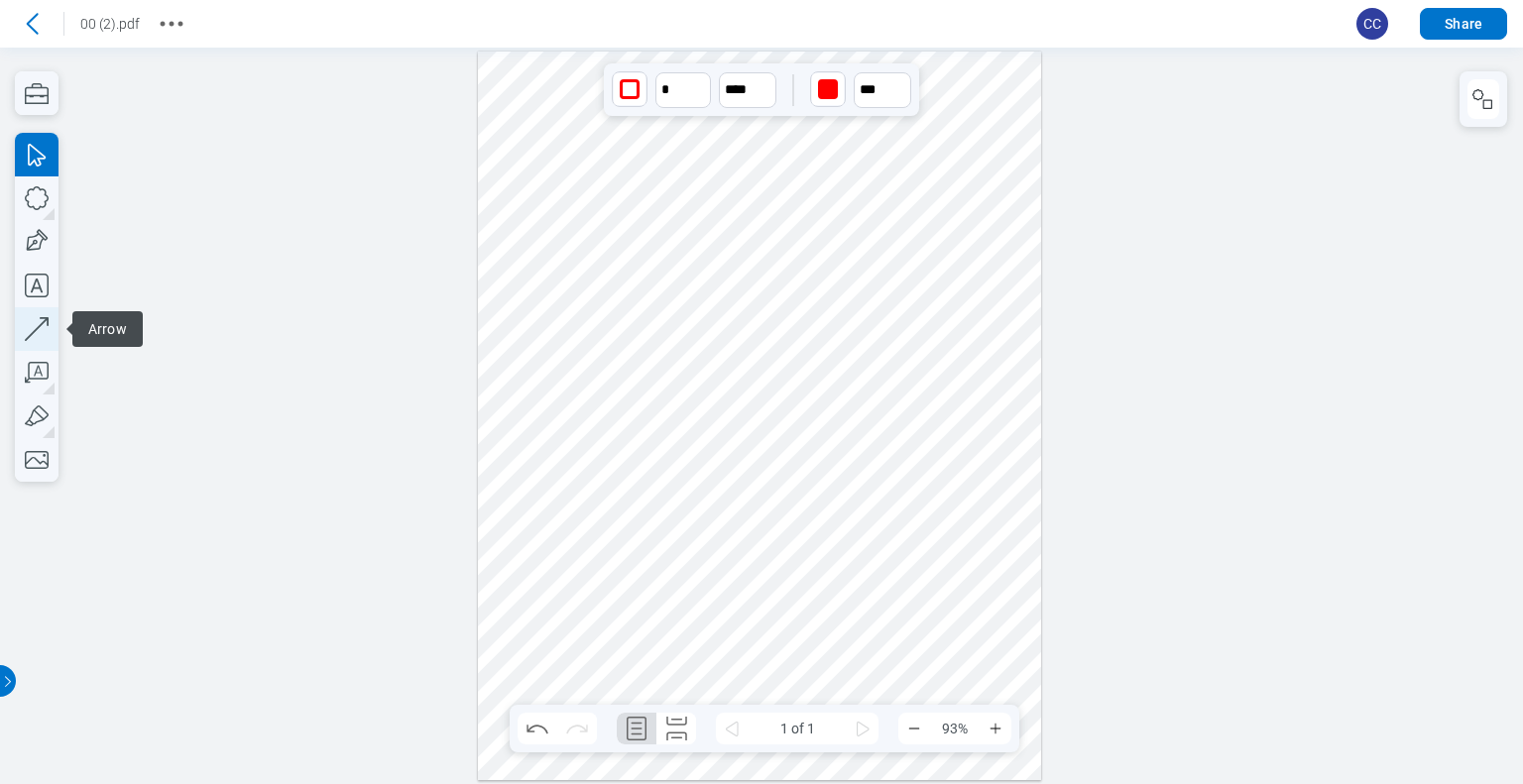 click 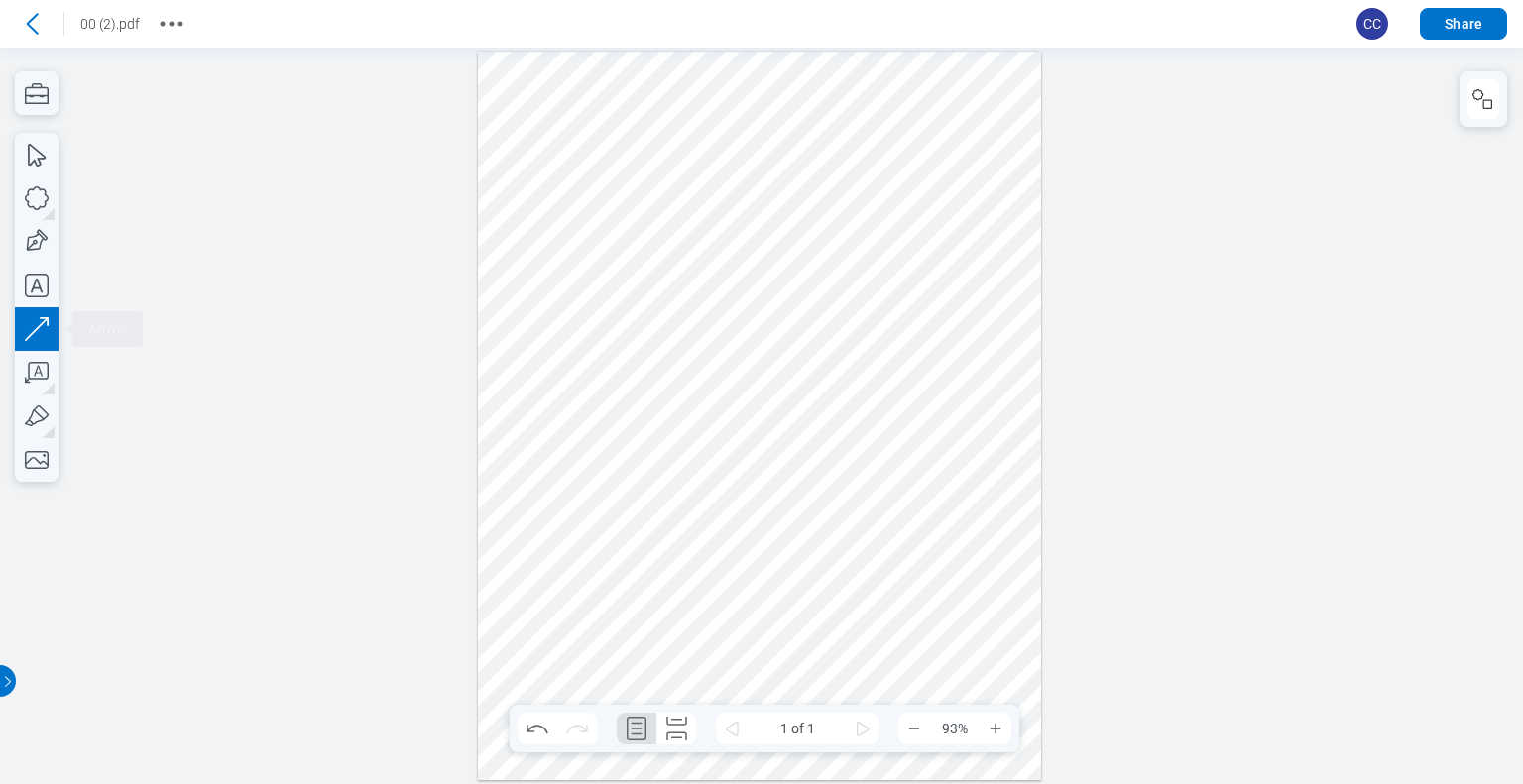 drag, startPoint x: 712, startPoint y: 294, endPoint x: 775, endPoint y: 251, distance: 76.275815 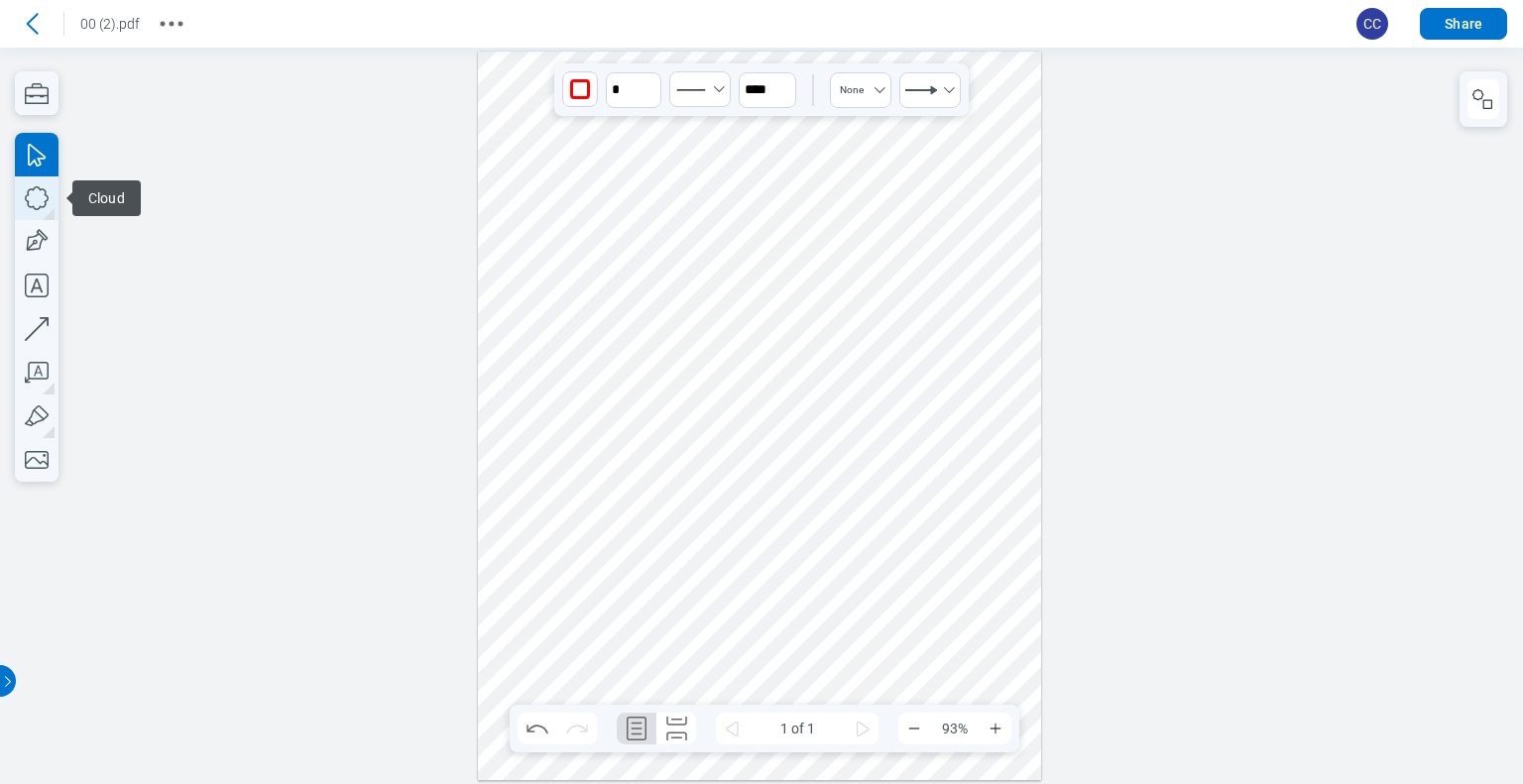 click 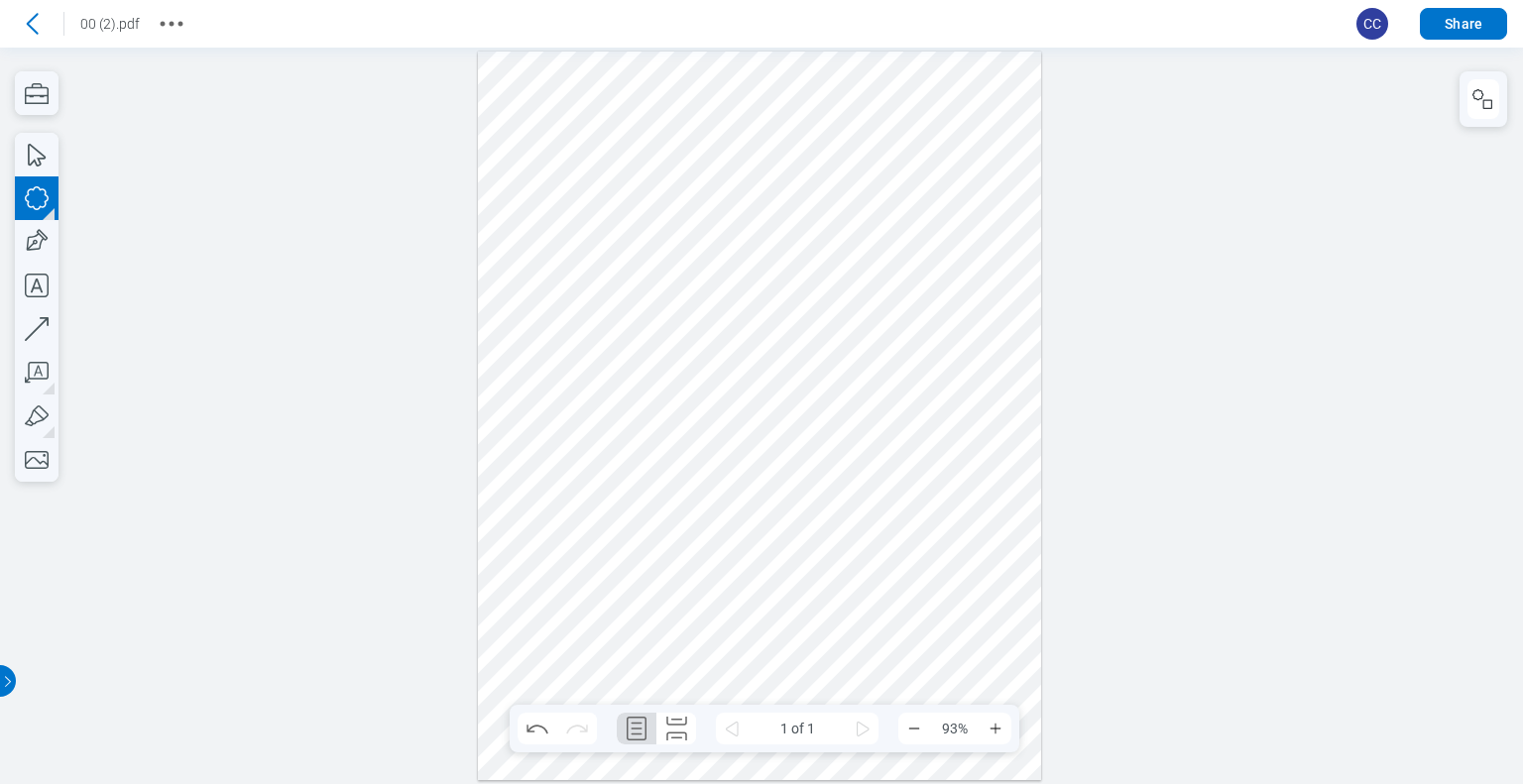 drag, startPoint x: 679, startPoint y: 590, endPoint x: 736, endPoint y: 657, distance: 87.9659 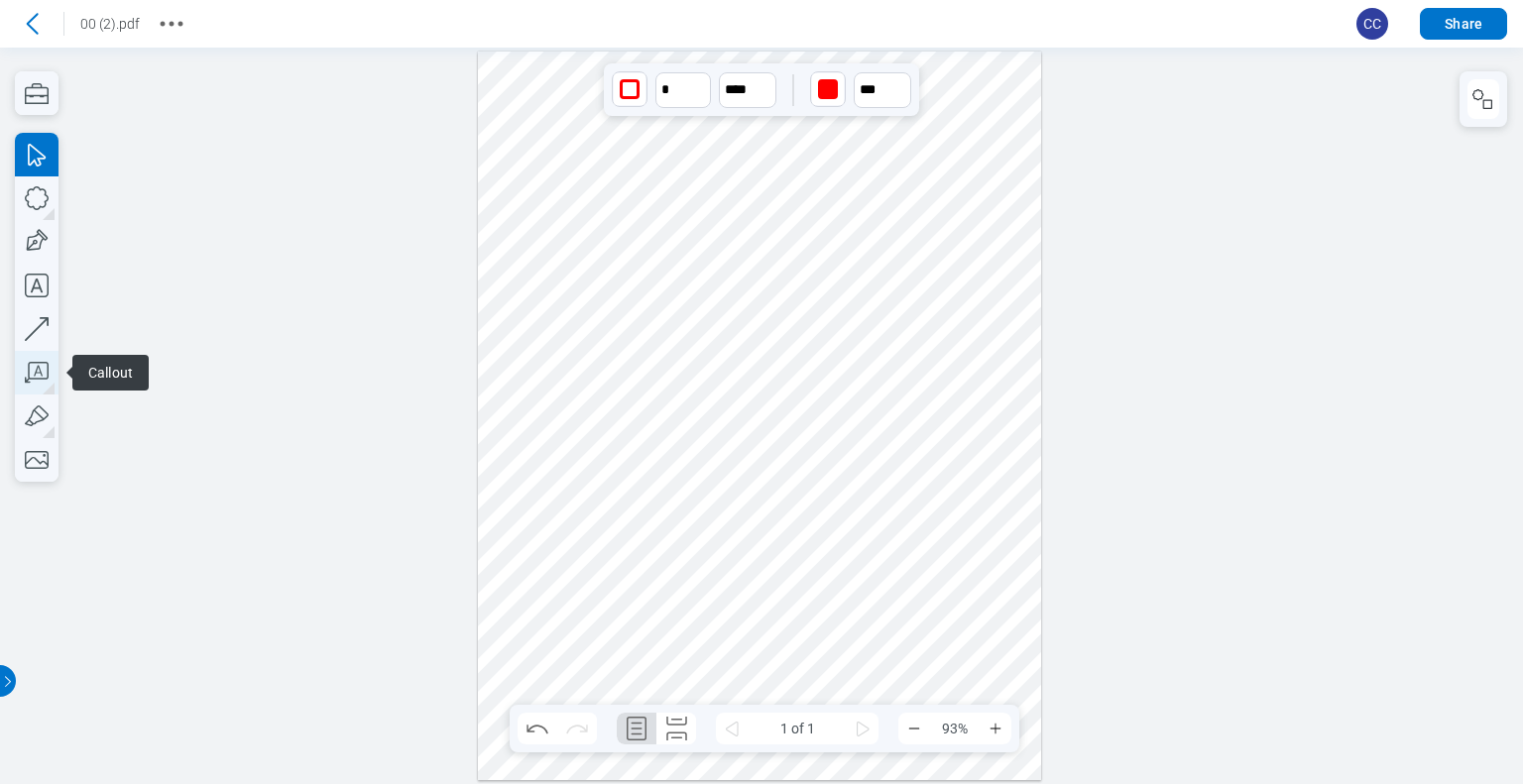 click 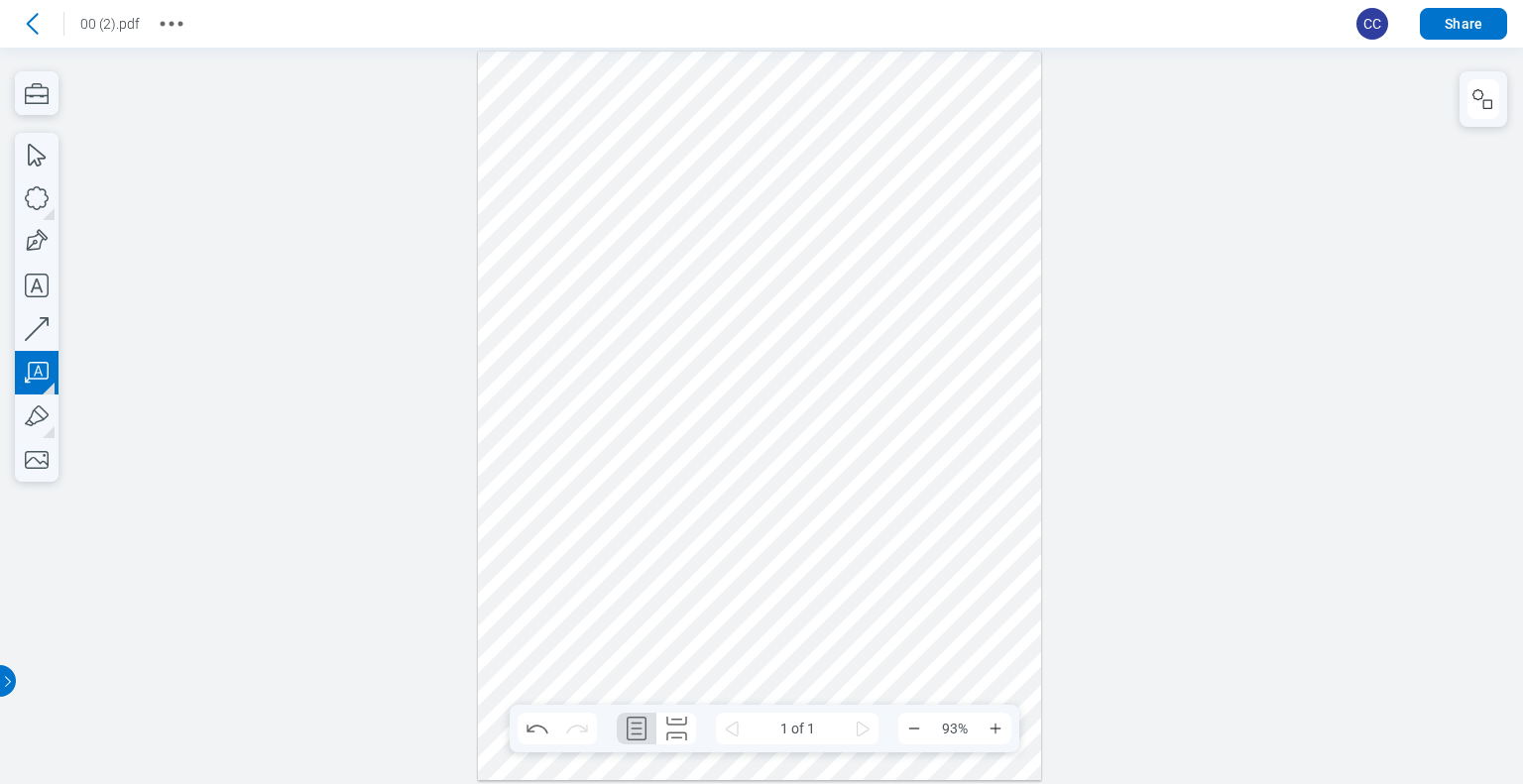 drag, startPoint x: 763, startPoint y: 506, endPoint x: 831, endPoint y: 585, distance: 104.23531 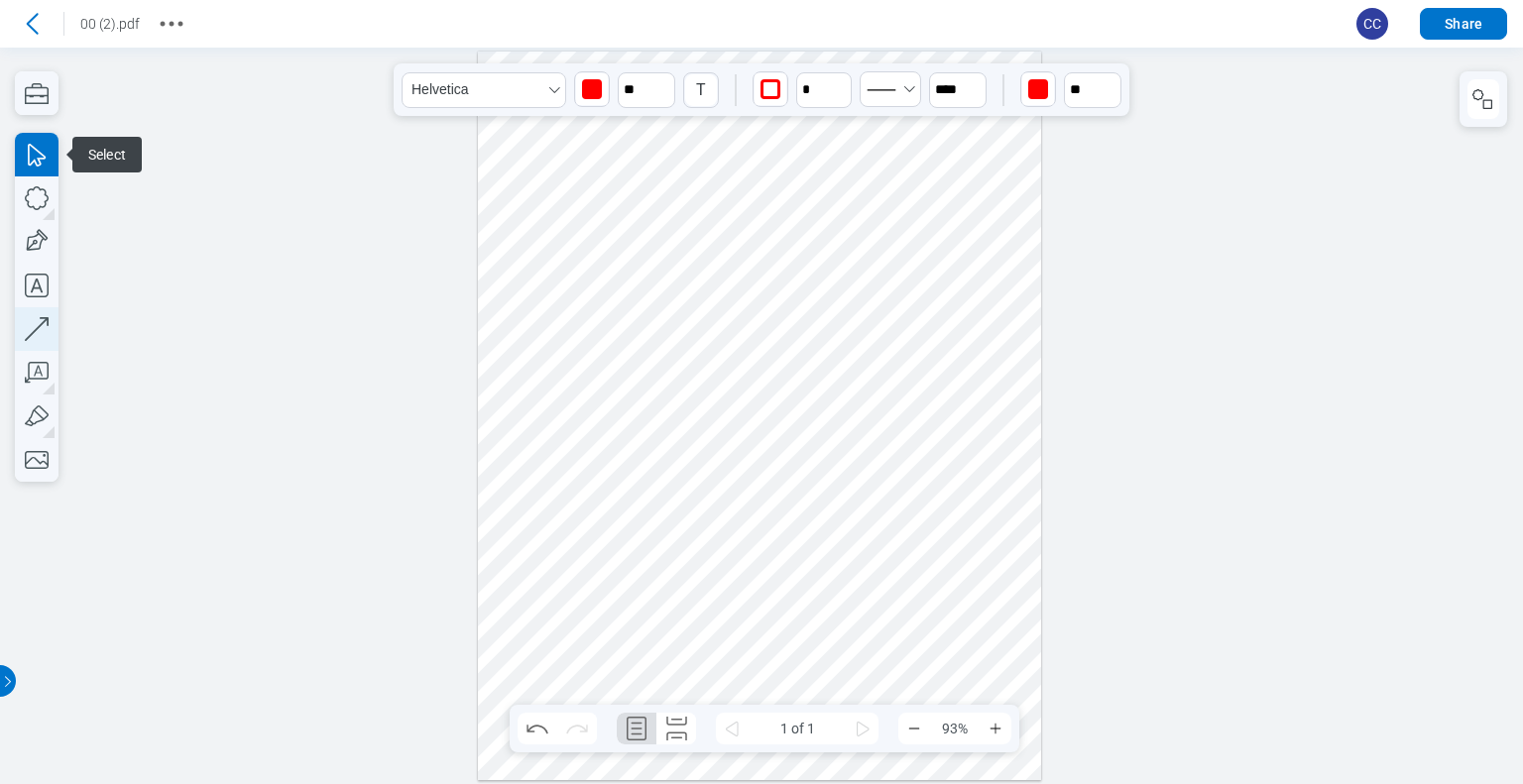click 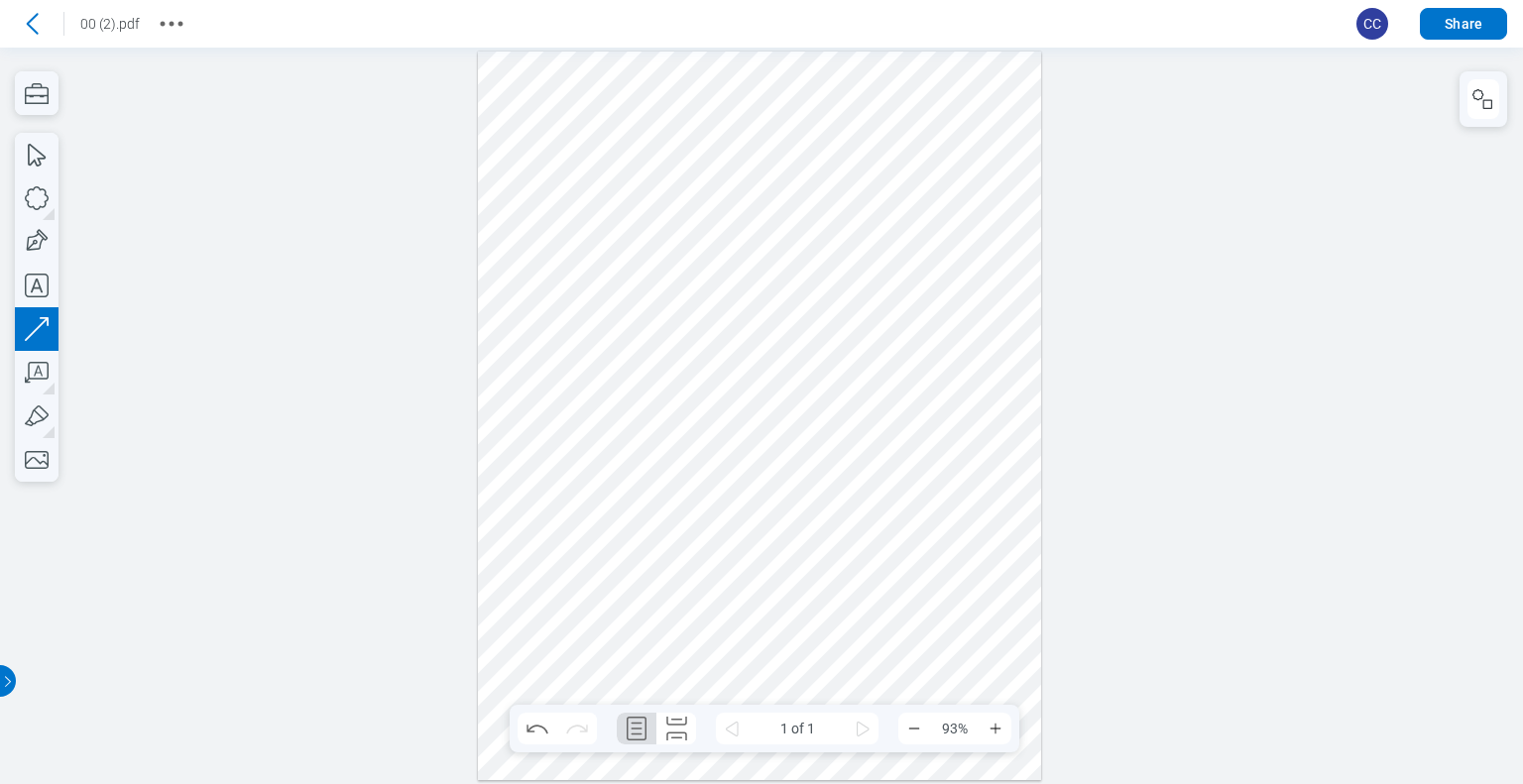 drag, startPoint x: 614, startPoint y: 238, endPoint x: 805, endPoint y: 390, distance: 244.10039 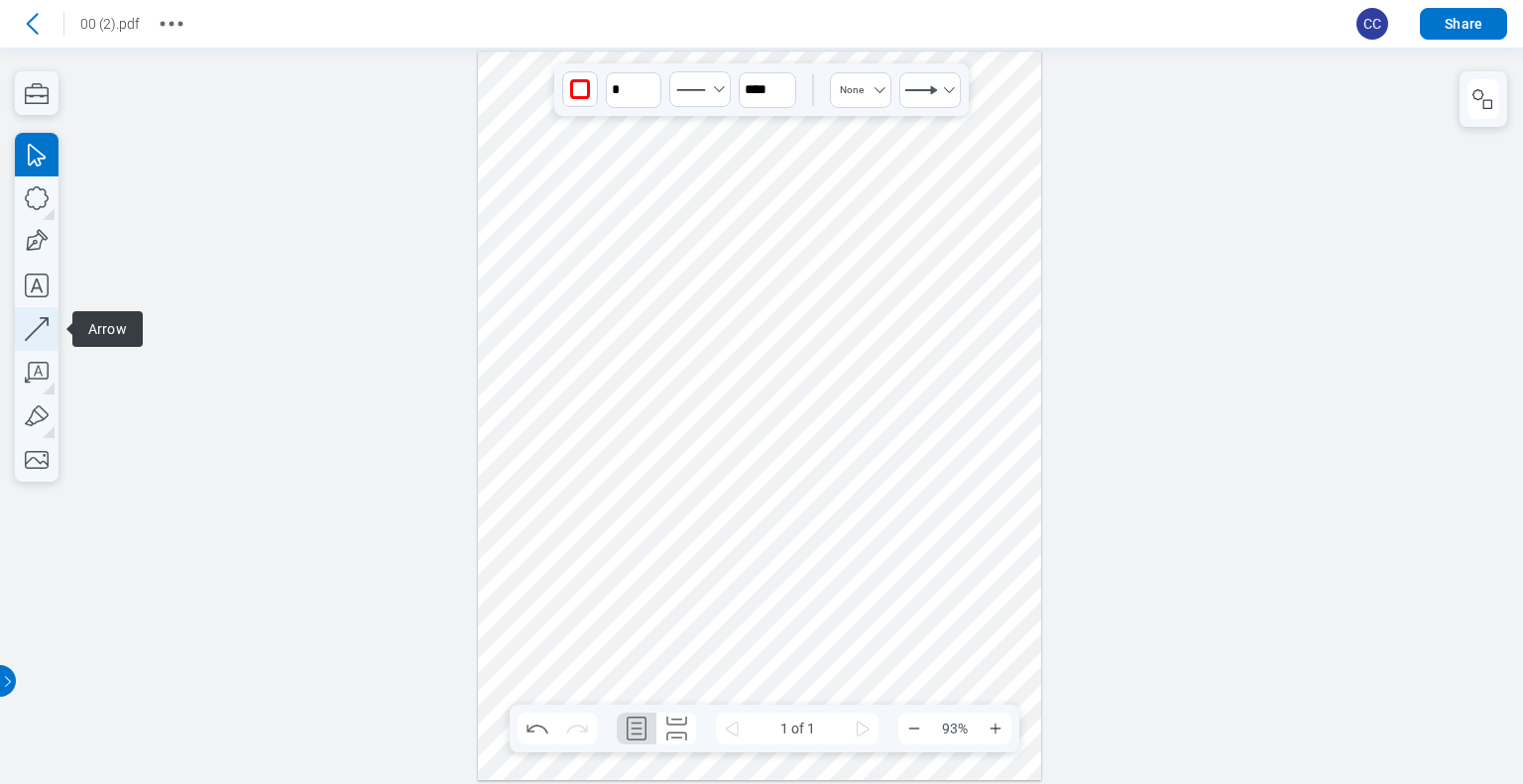 click 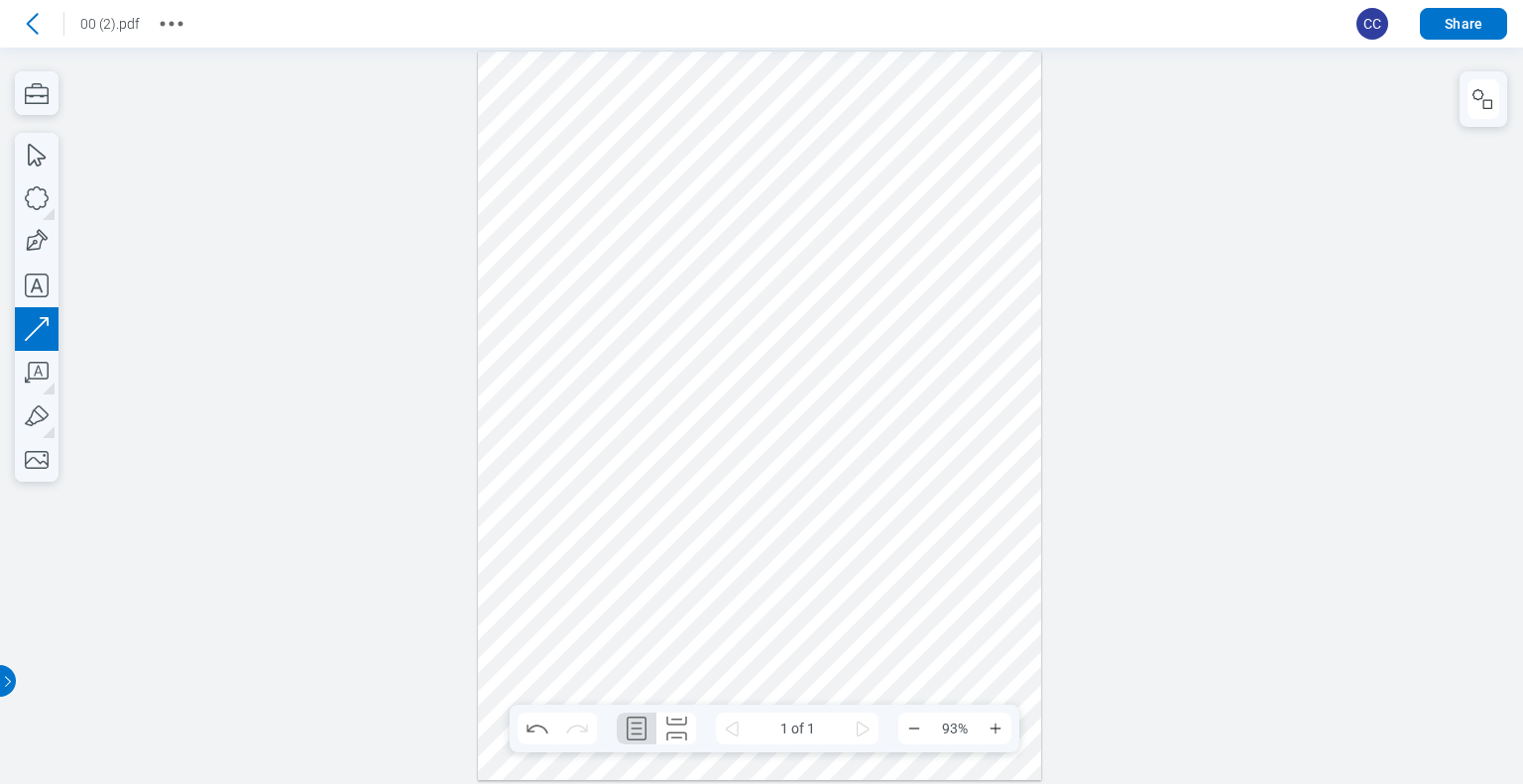 drag, startPoint x: 920, startPoint y: 550, endPoint x: 1012, endPoint y: 475, distance: 118.69709 